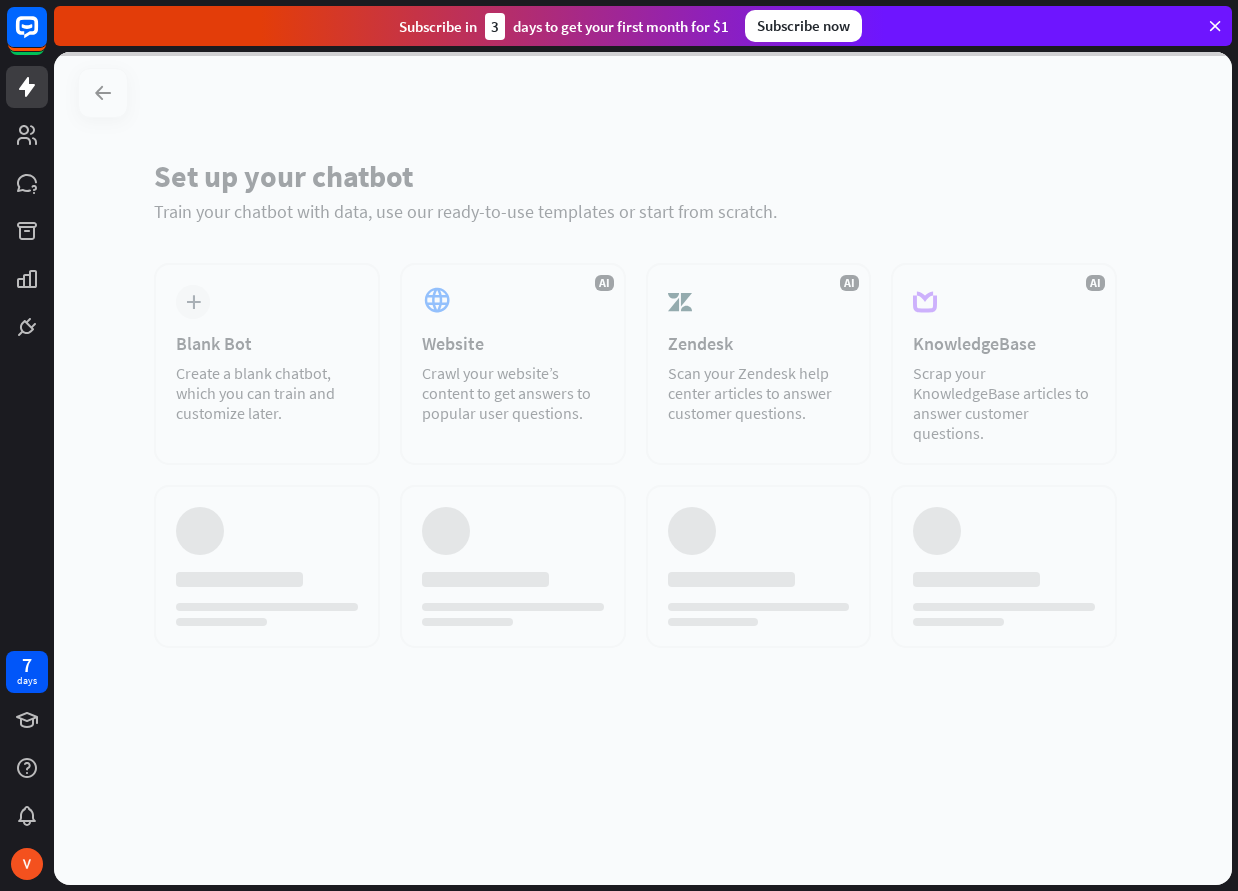 scroll, scrollTop: 0, scrollLeft: 0, axis: both 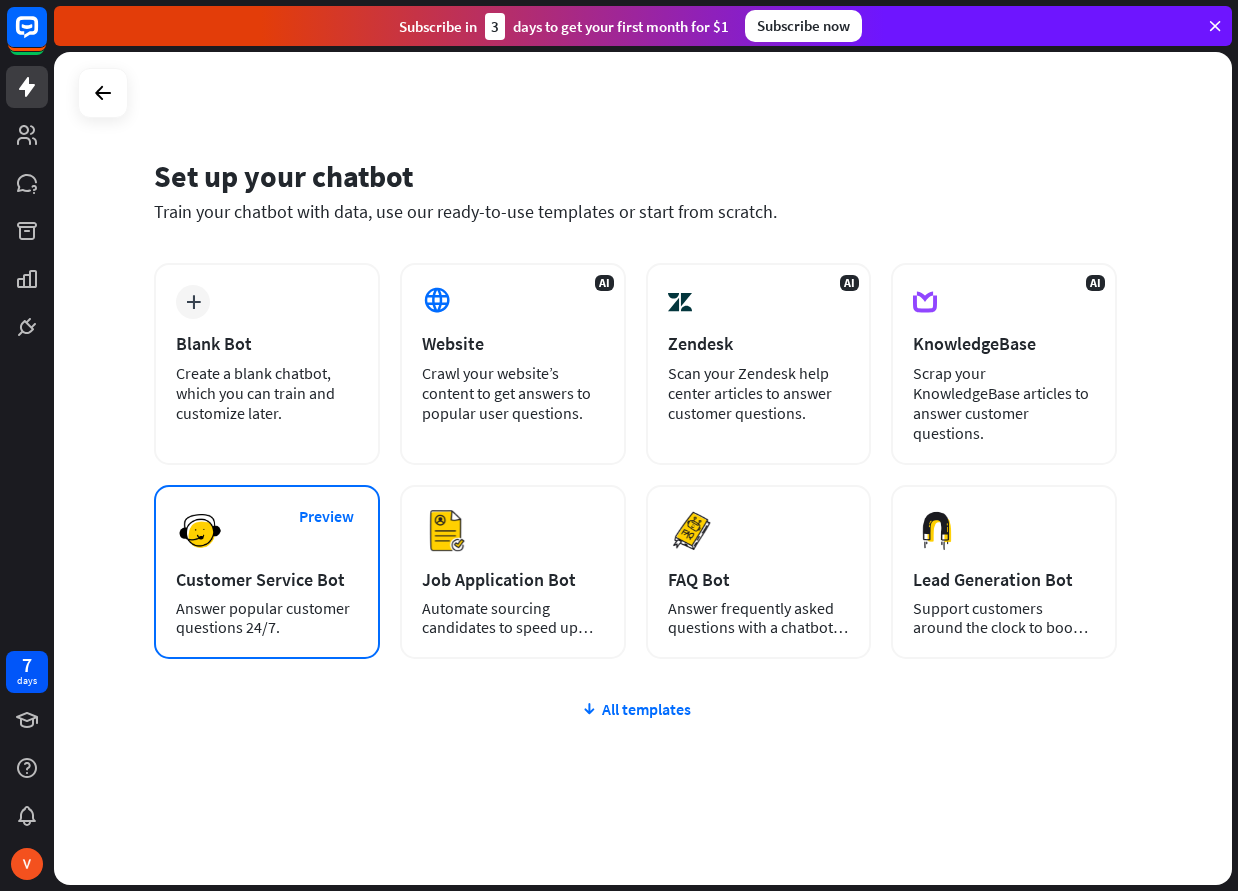 click on "Answer popular customer questions 24/7." at bounding box center (267, 618) 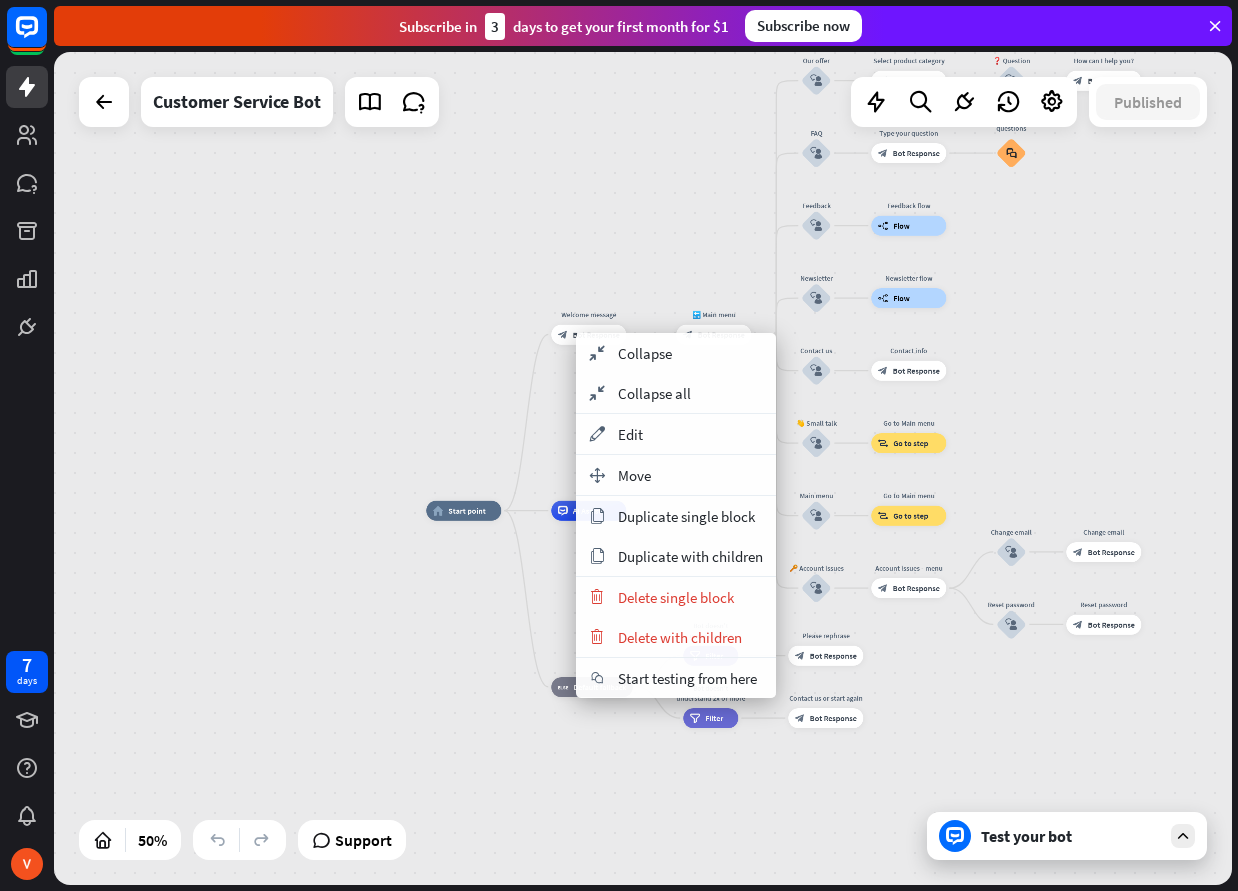 click on "home_2   Start point                 Welcome message   block_bot_response   Bot Response                 🔙 Main menu   block_bot_response   Bot Response                 Our offer   block_user_input                 Select product category   block_bot_response   Bot Response                 ❓ Question   block_user_input                 How can I help you?   block_bot_response   Bot Response                 FAQ   block_user_input                 Type your question   block_bot_response   Bot Response                 Popular questions   block_faq                 Feedback   block_user_input                 Feedback flow   builder_tree   Flow                 Newsletter   block_user_input                 Newsletter flow   builder_tree   Flow                 Contact us   block_user_input                 Contact info   block_bot_response   Bot Response                 👋 Small talk   block_user_input                 Go to Main menu   block_goto   Go to step                 Main menu" at bounding box center (643, 468) 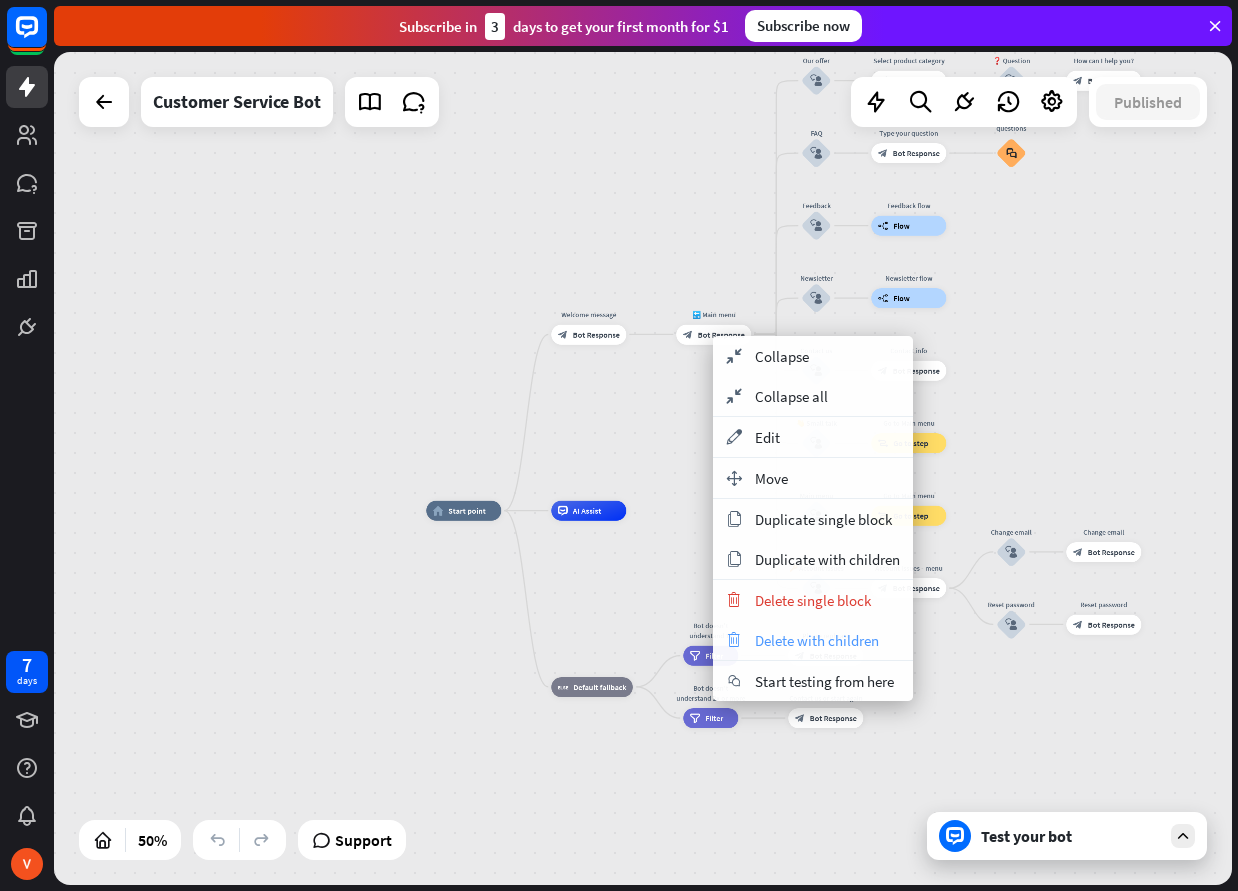 click on "Delete with children" at bounding box center (817, 640) 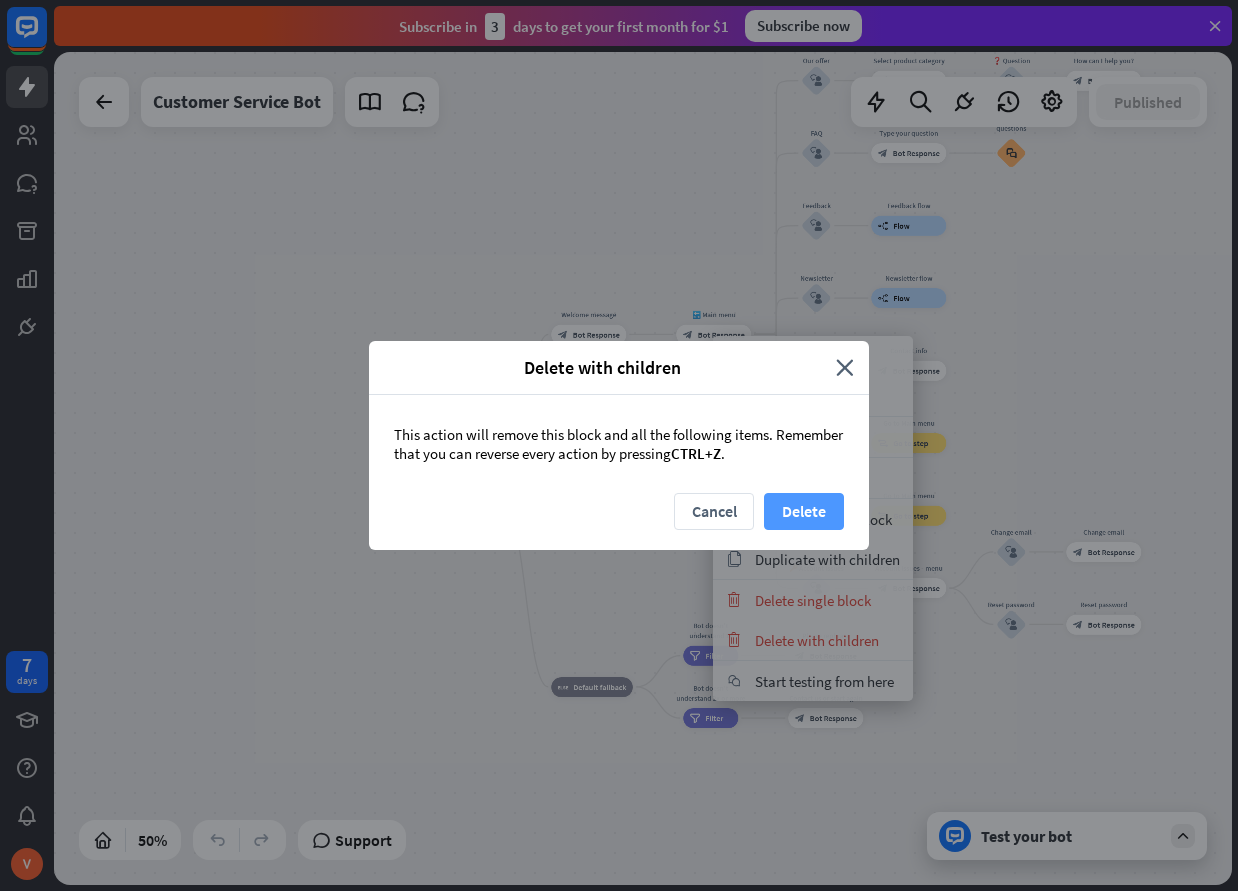 click on "Delete" at bounding box center [804, 511] 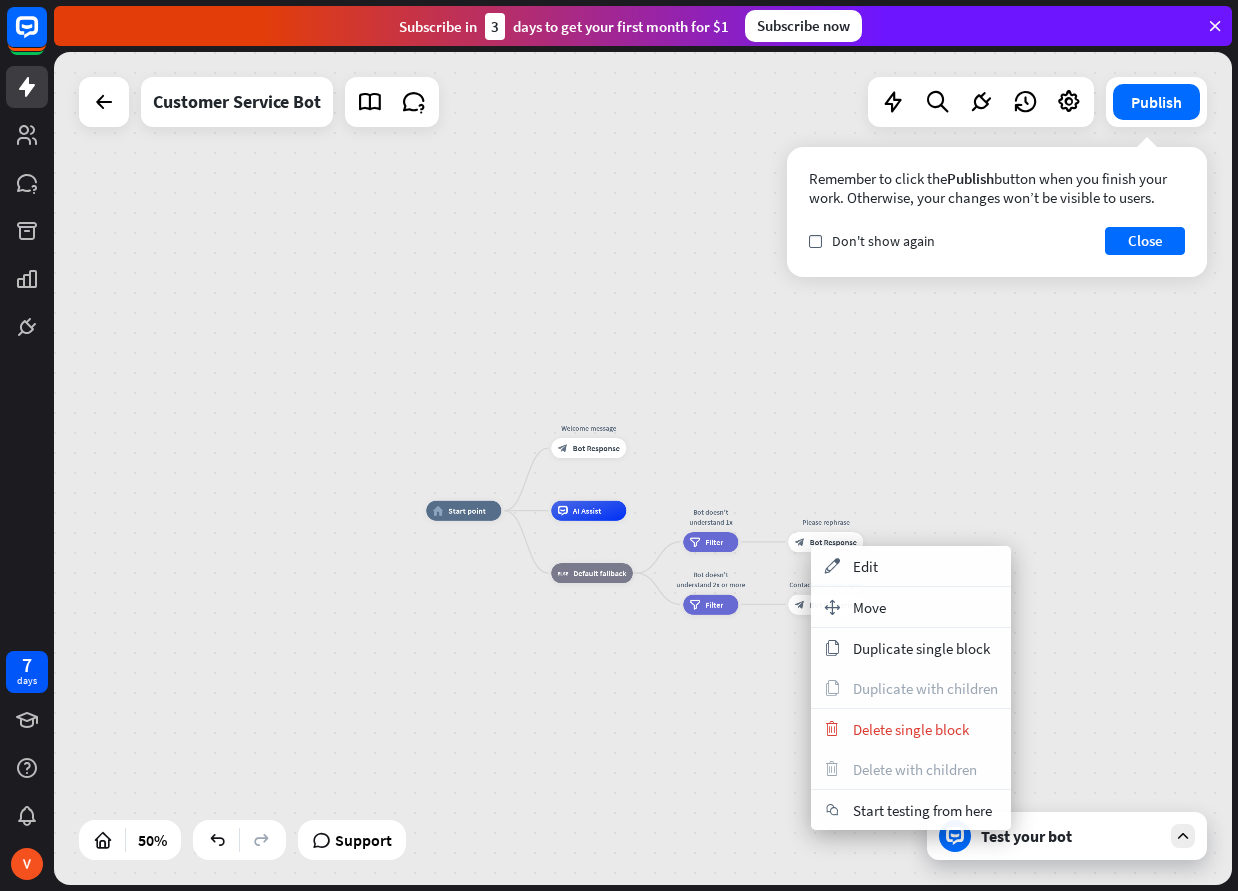 click on "home_2   Start point                 Welcome message   block_bot_response   Bot Response                     AI Assist                   block_fallback   Default fallback                 Bot doesn't understand 1x   filter   Filter                 Please rephrase   block_bot_response   Bot Response                 Bot doesn't understand 2x or more   filter   Filter                 Contact us or start again   block_bot_response   Bot Response" at bounding box center [720, 719] 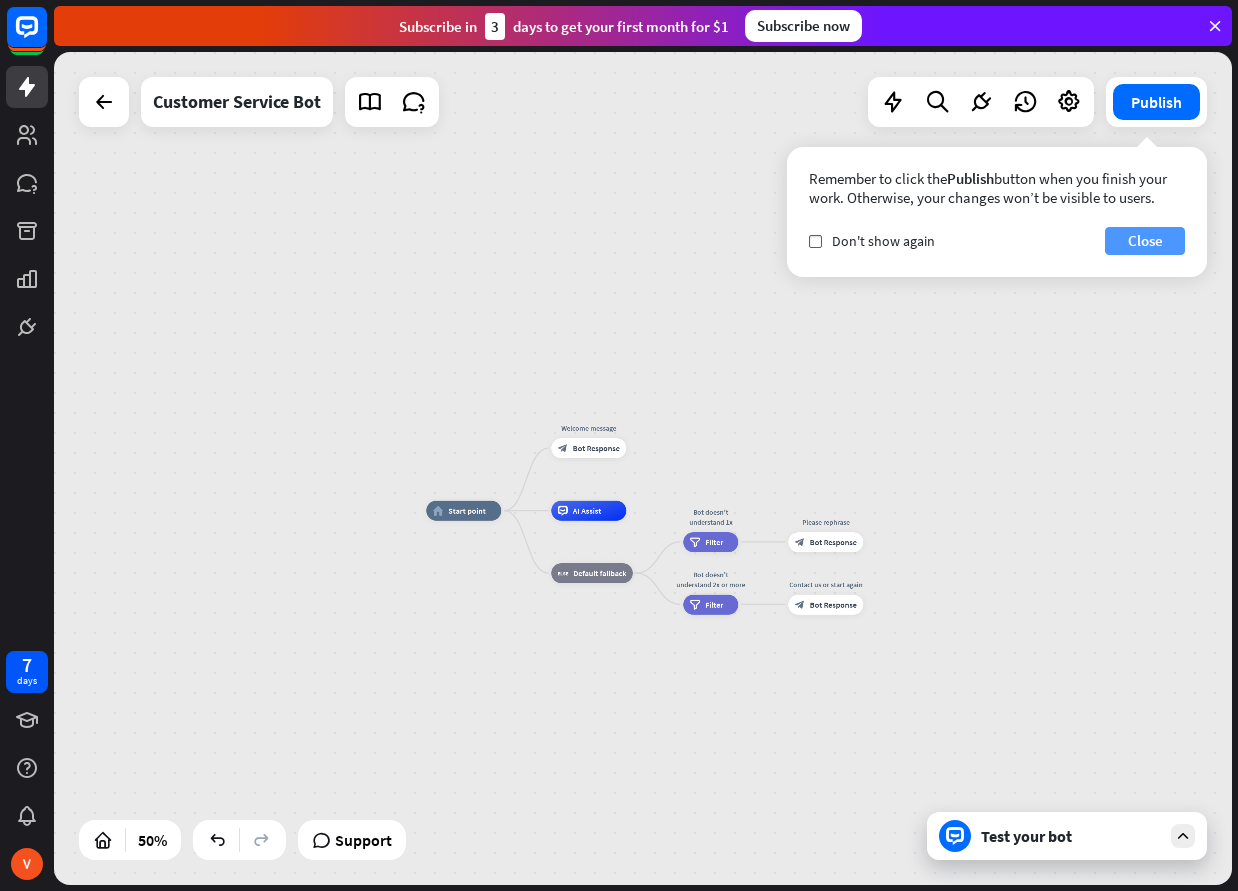 click on "Close" at bounding box center (1145, 241) 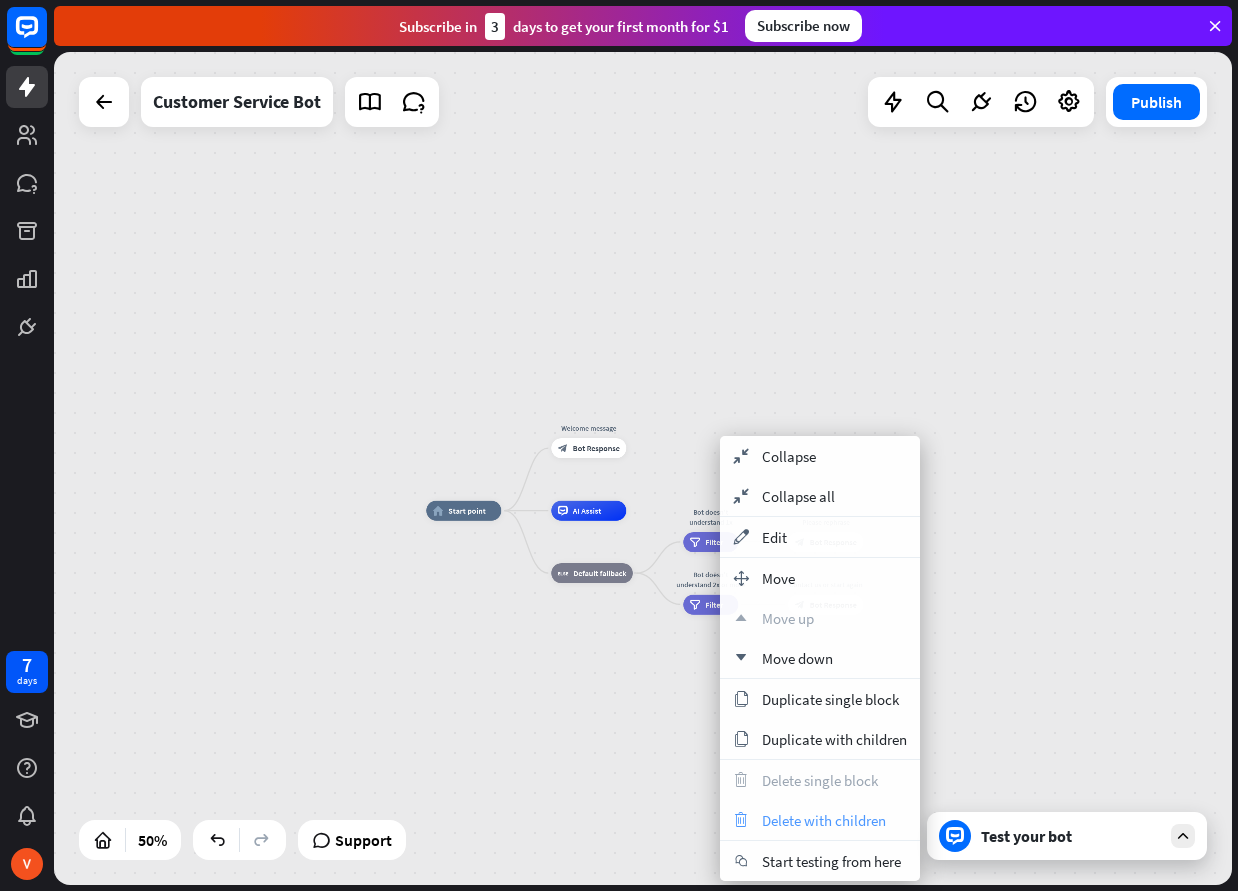 click on "Delete with children" at bounding box center (824, 820) 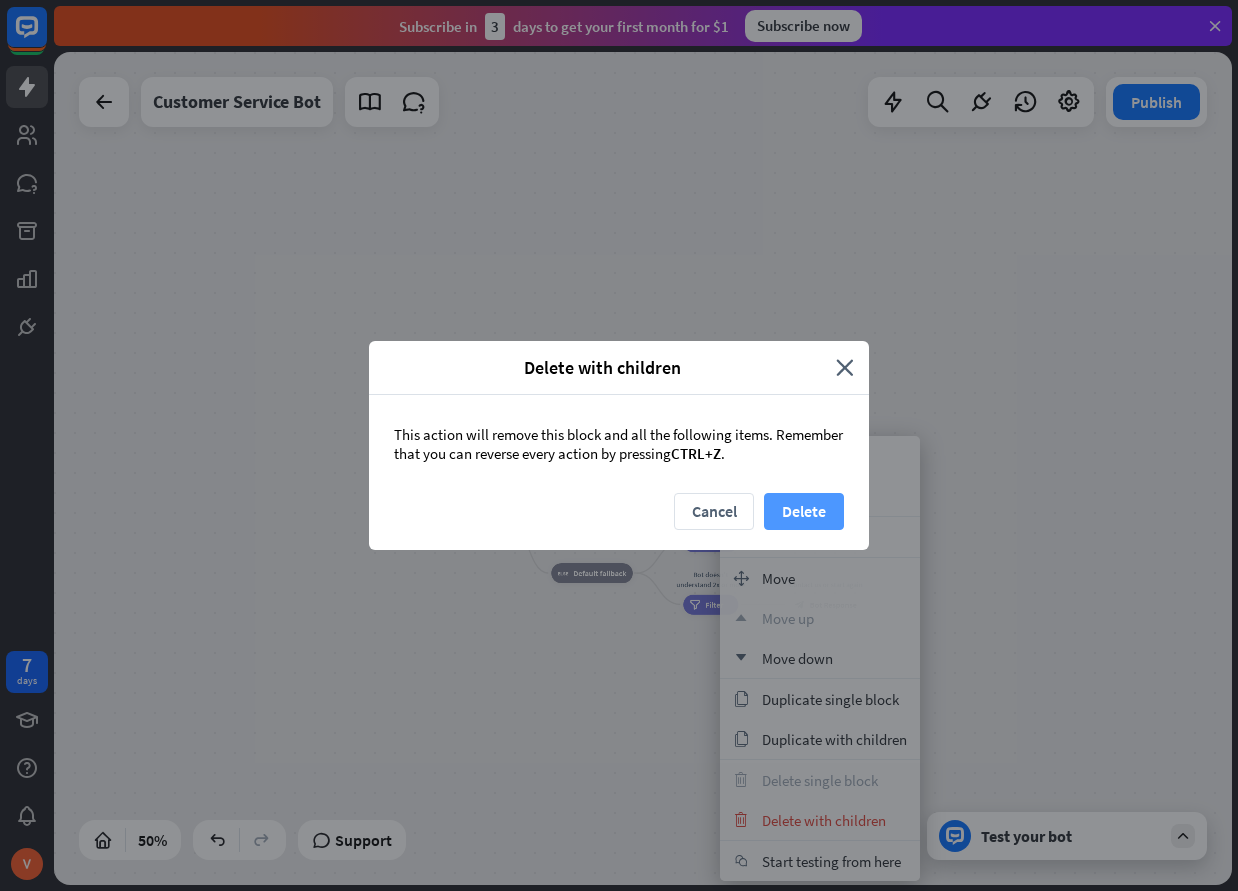 click on "Delete" at bounding box center (804, 511) 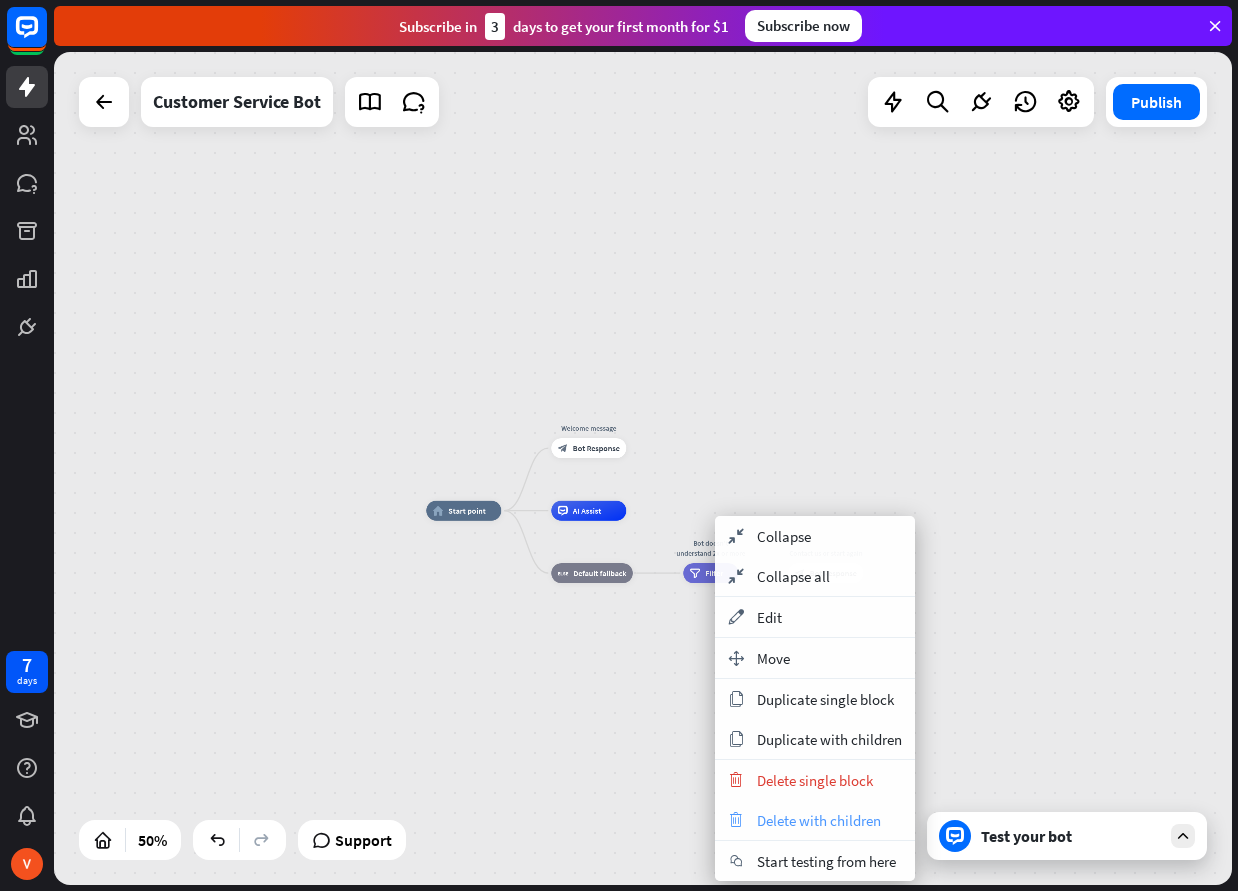 click on "Delete with children" at bounding box center [819, 820] 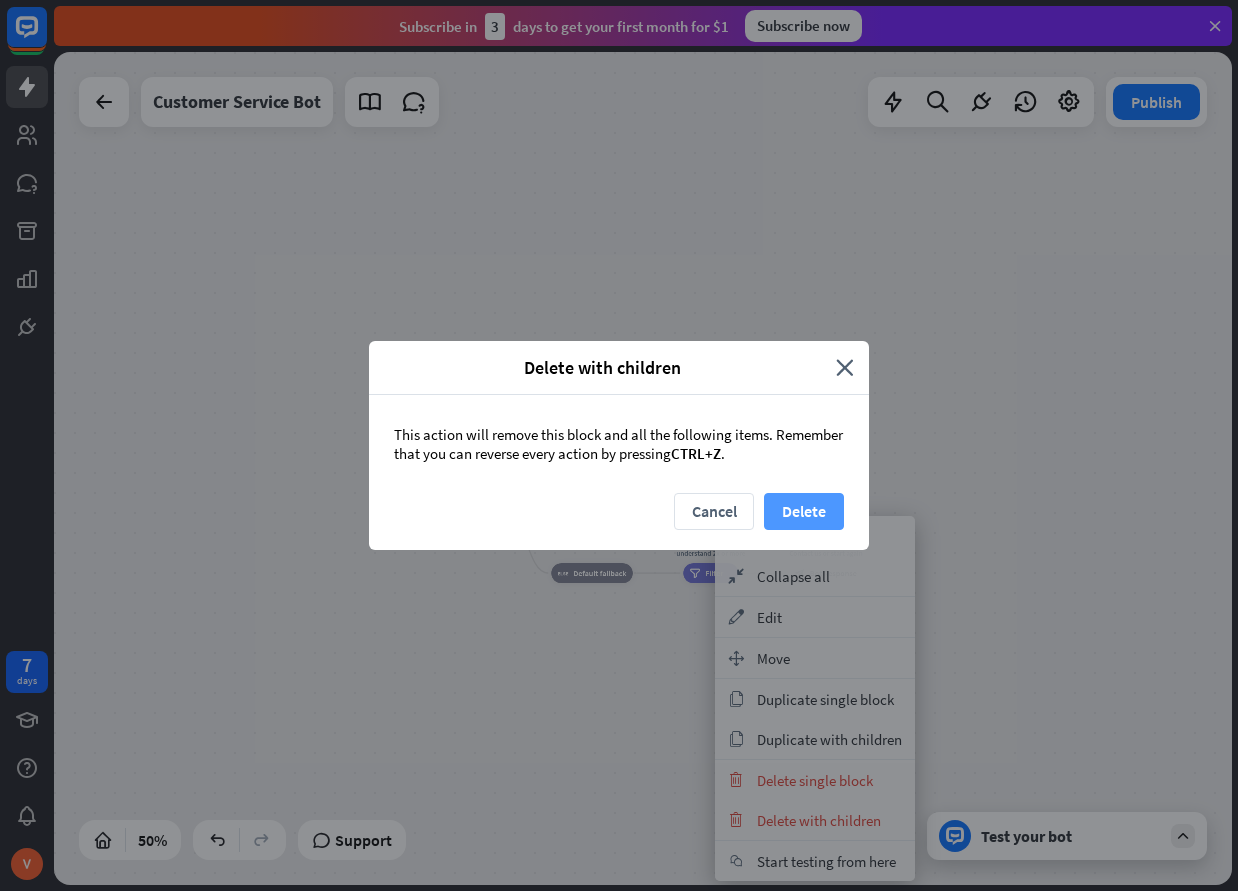 click on "Delete" at bounding box center (804, 511) 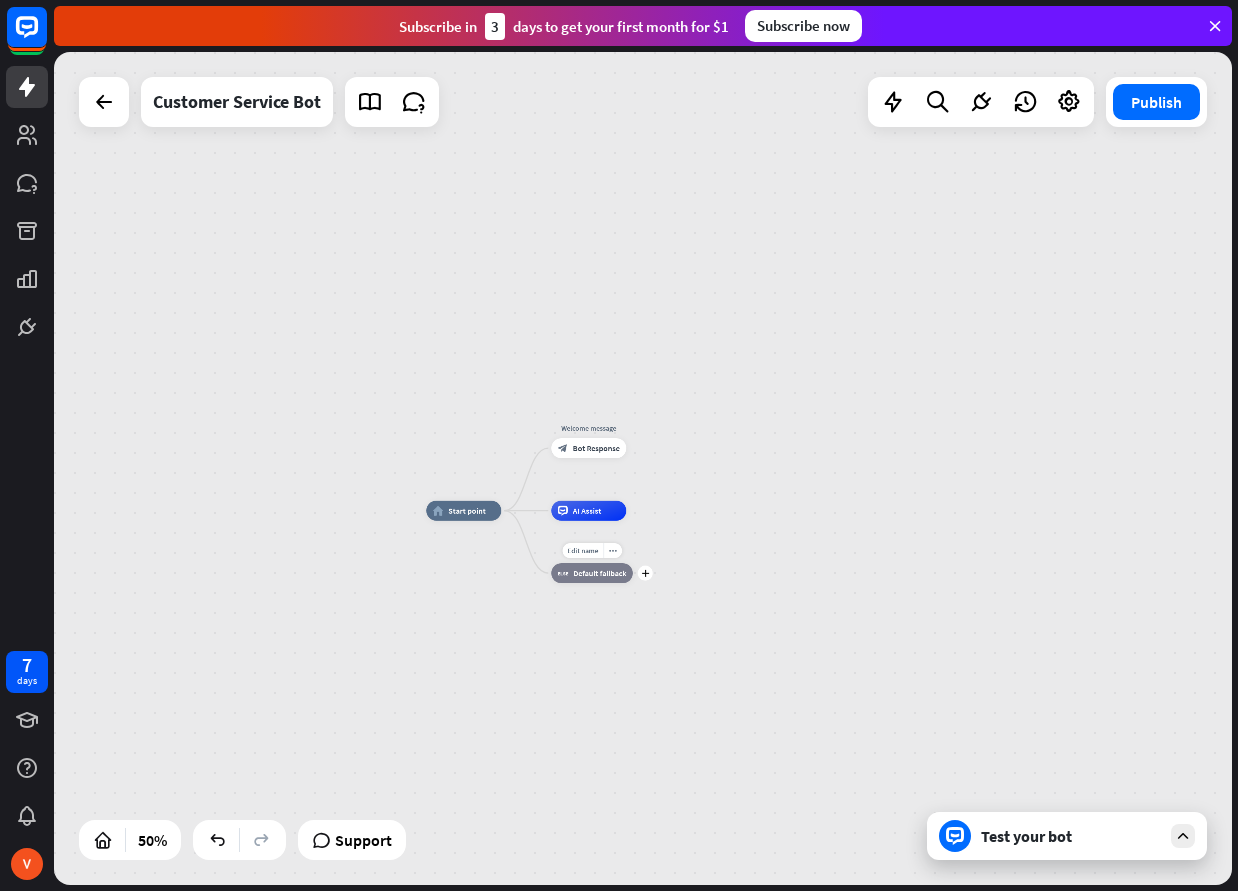 click on "block_fallback   Default fallback" at bounding box center [592, 573] 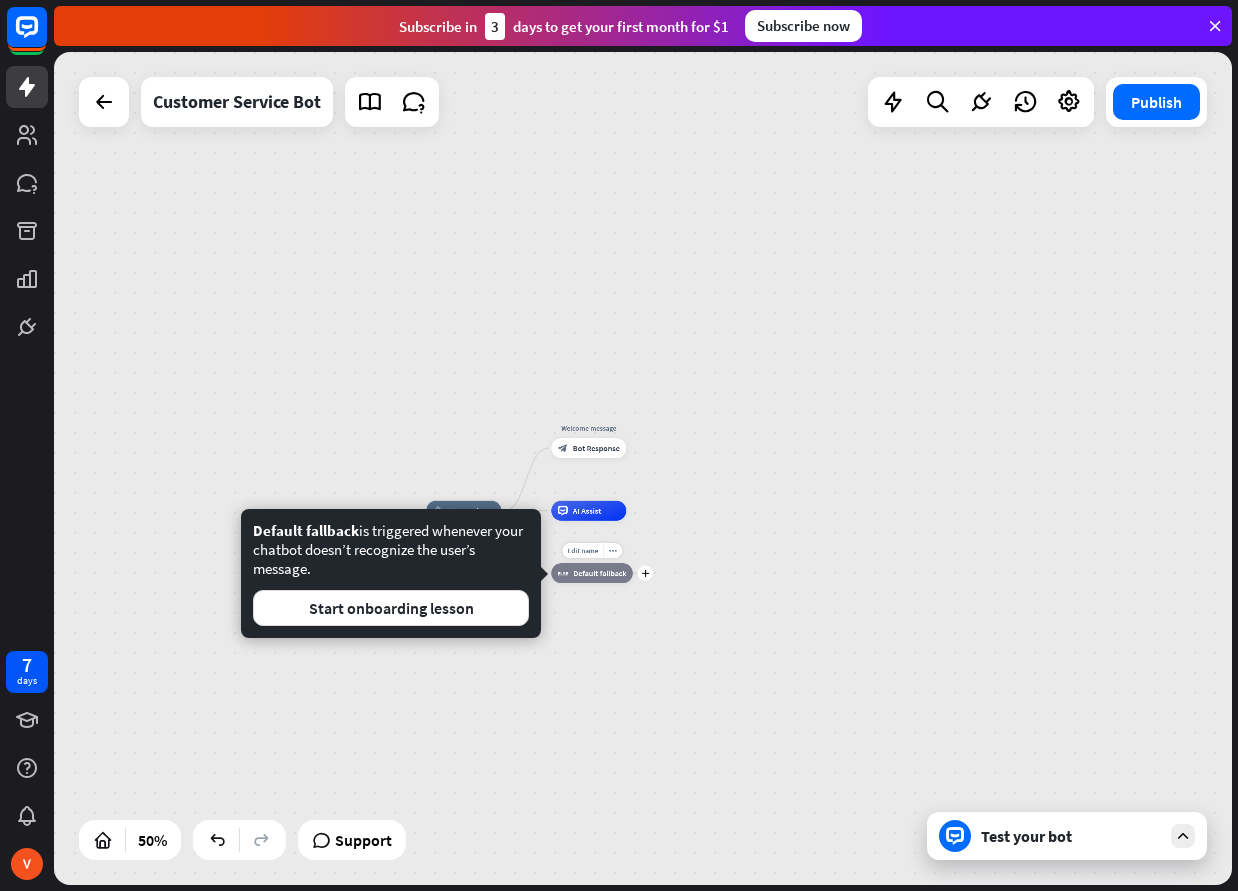click on "block_fallback   Default fallback" at bounding box center [592, 573] 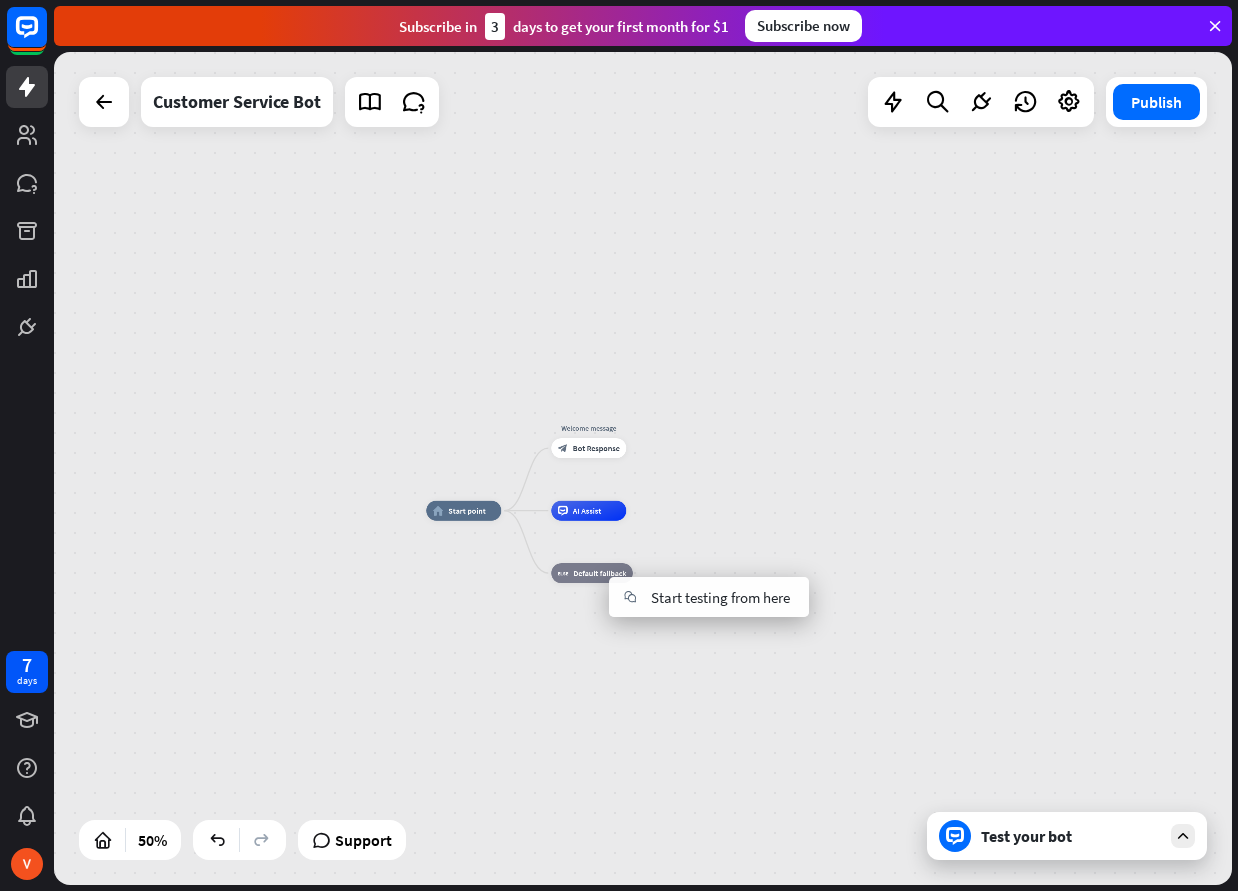 click on "home_2   Start point                 Welcome message   block_bot_response   Bot Response                     AI Assist                   block_fallback   Default fallback" at bounding box center [720, 719] 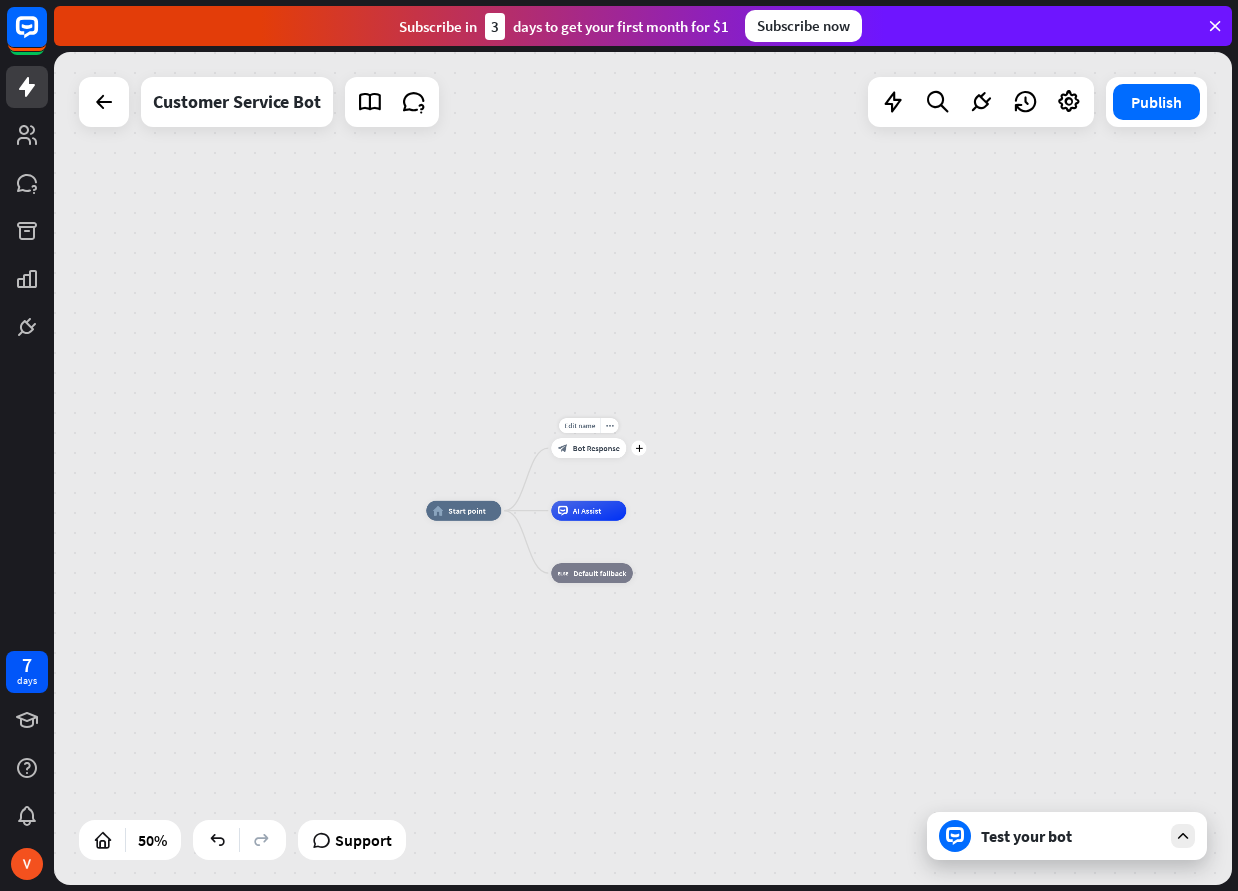 click on "Bot Response" at bounding box center (596, 448) 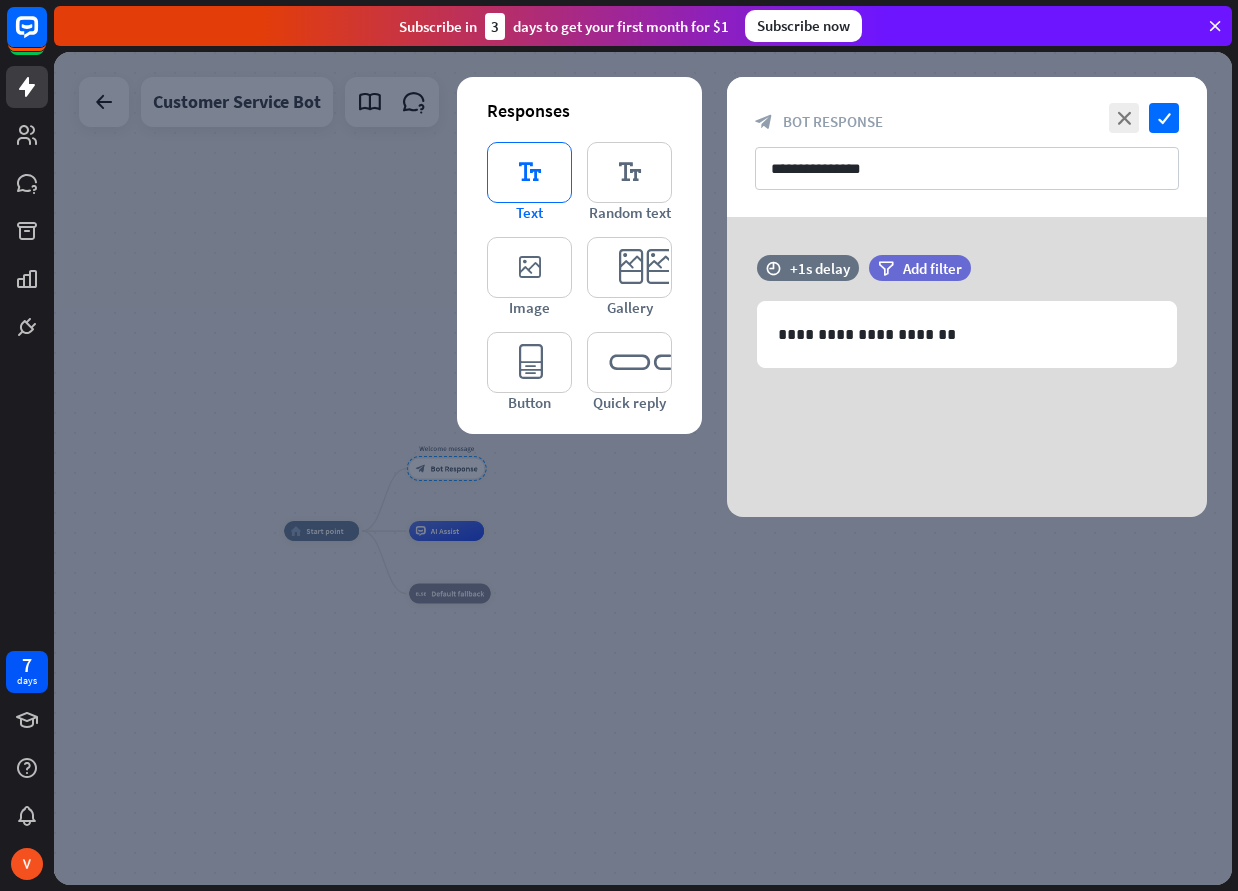 click on "editor_text" at bounding box center (529, 172) 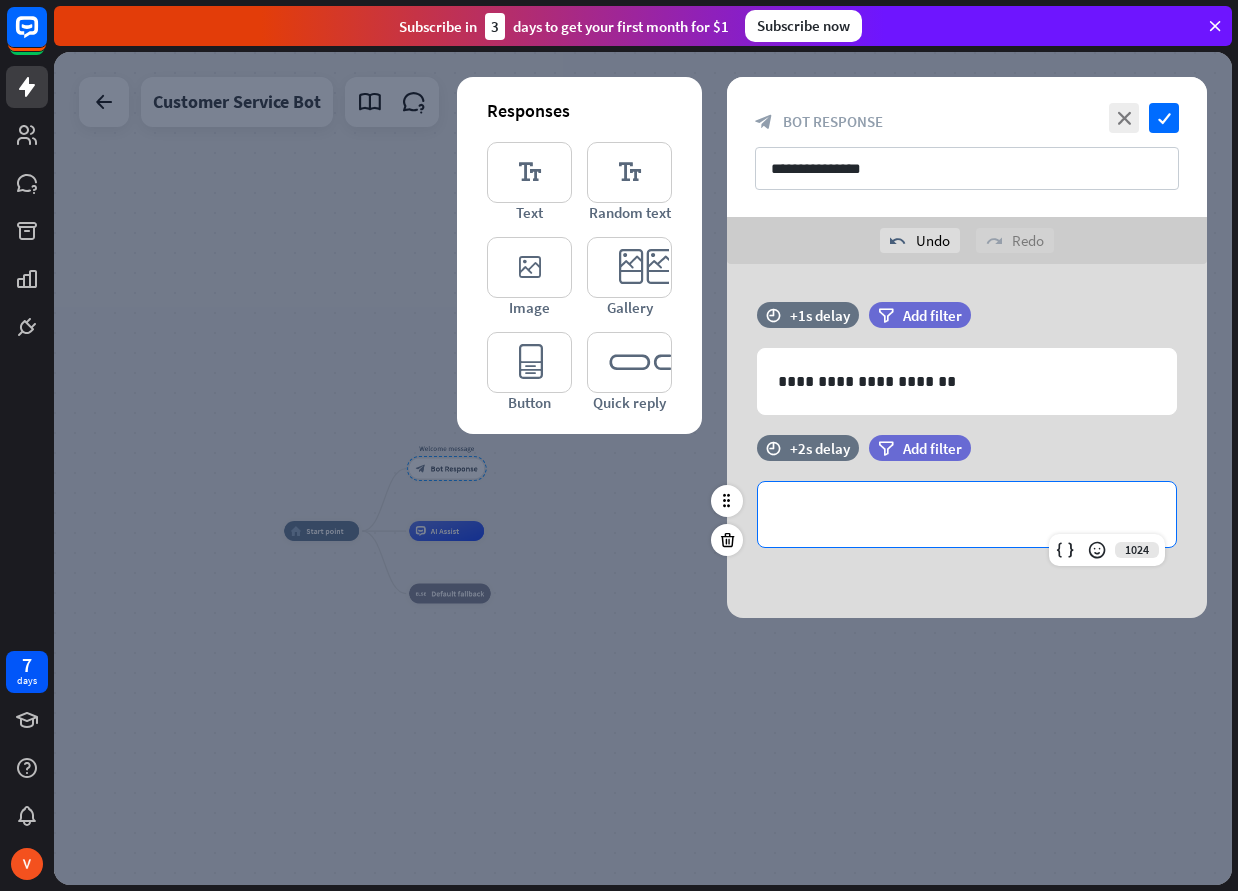 click on "**********" at bounding box center [967, 514] 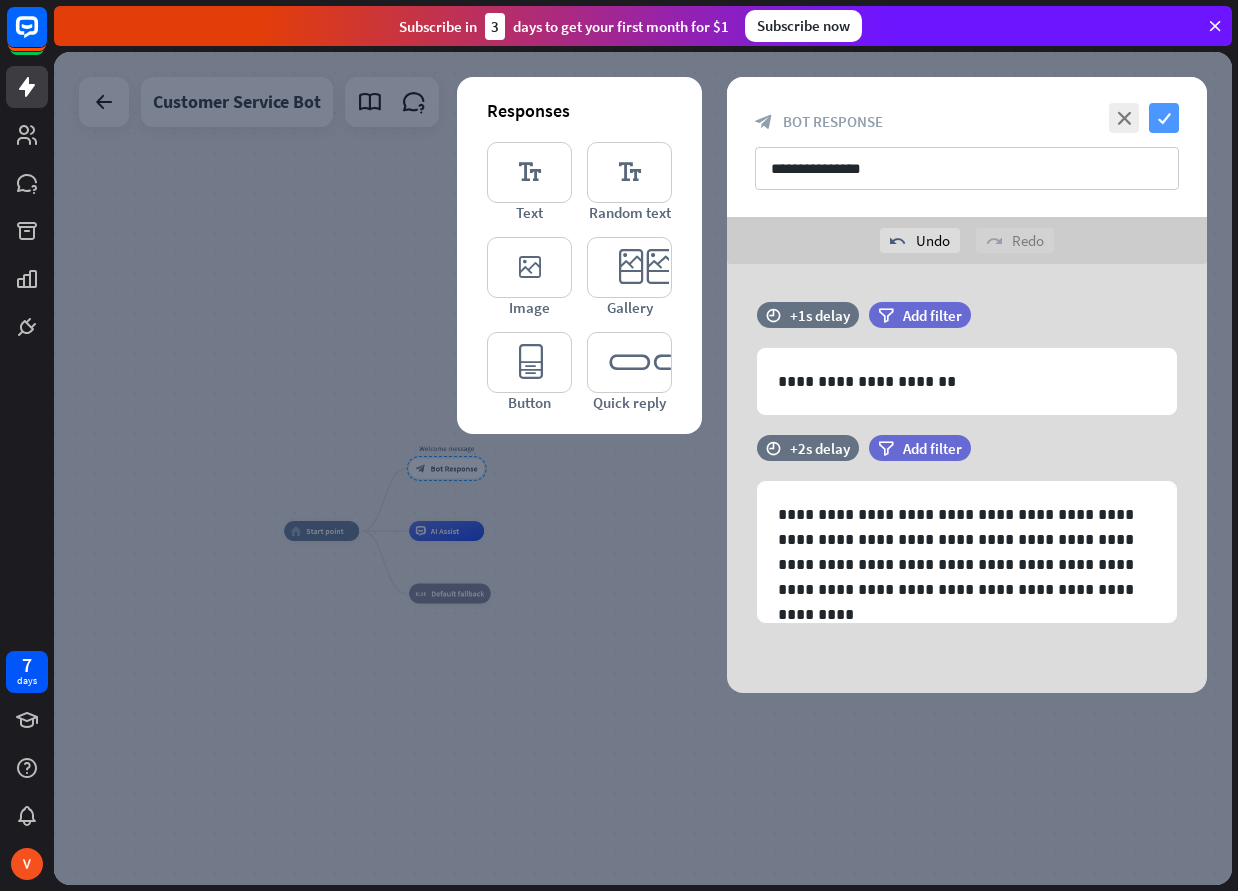 click on "check" at bounding box center [1164, 118] 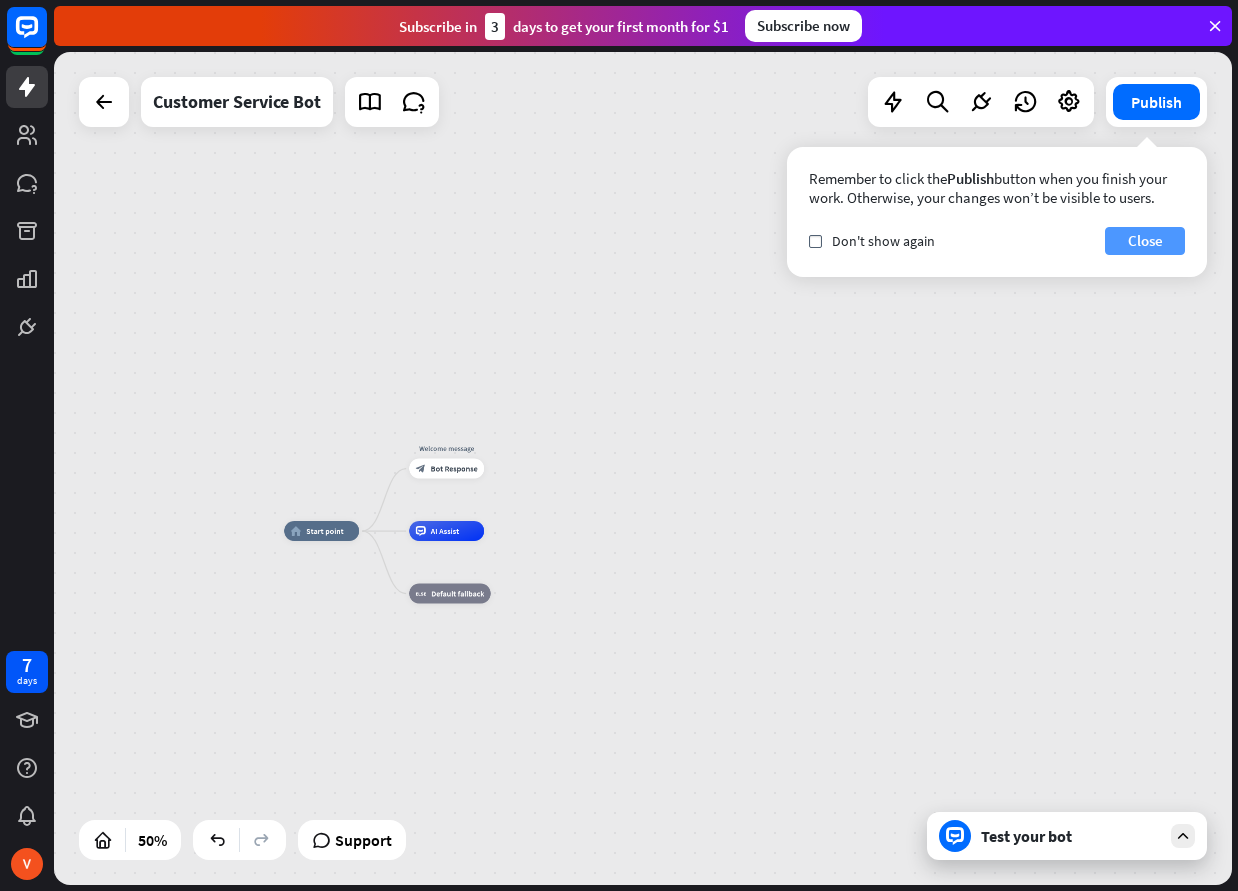 click on "Close" at bounding box center (1145, 241) 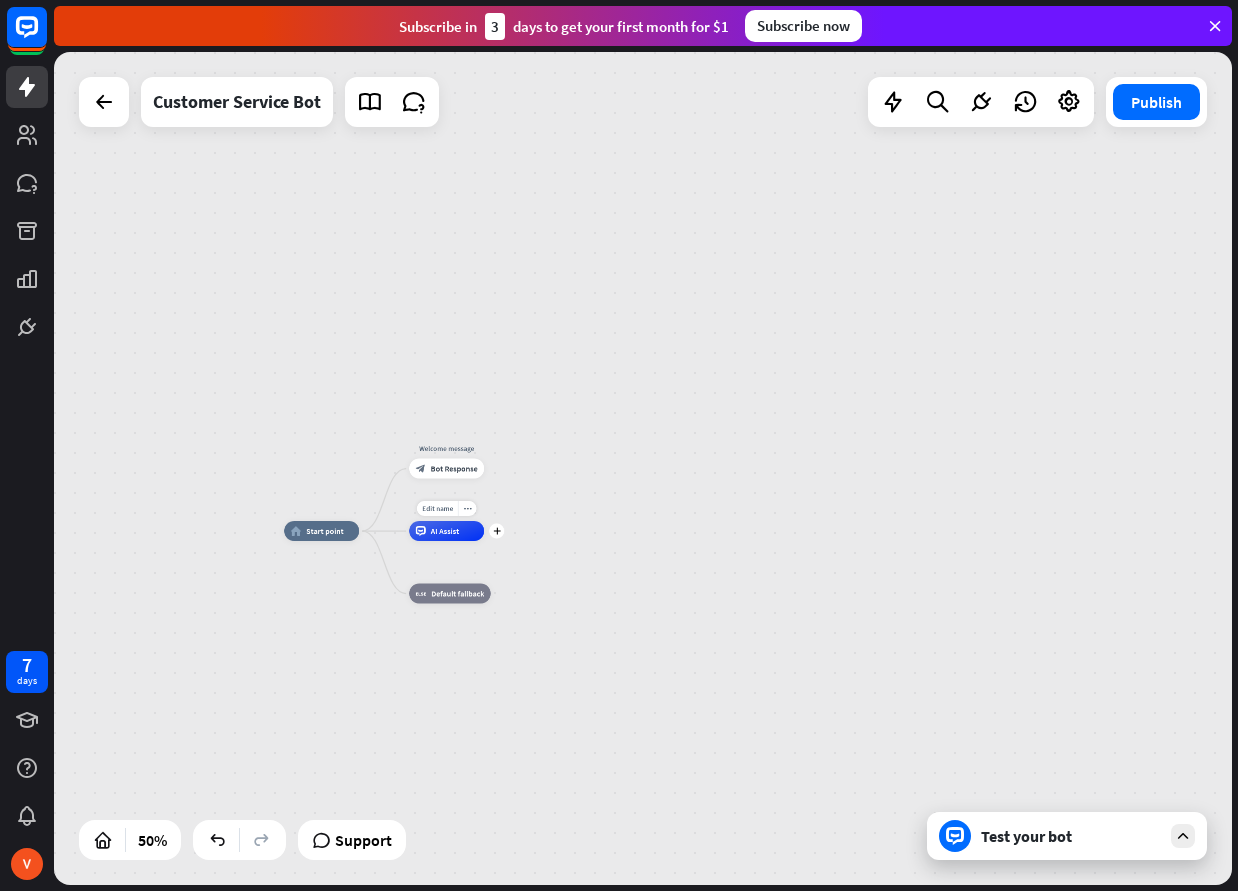 click on "AI Assist" at bounding box center (446, 531) 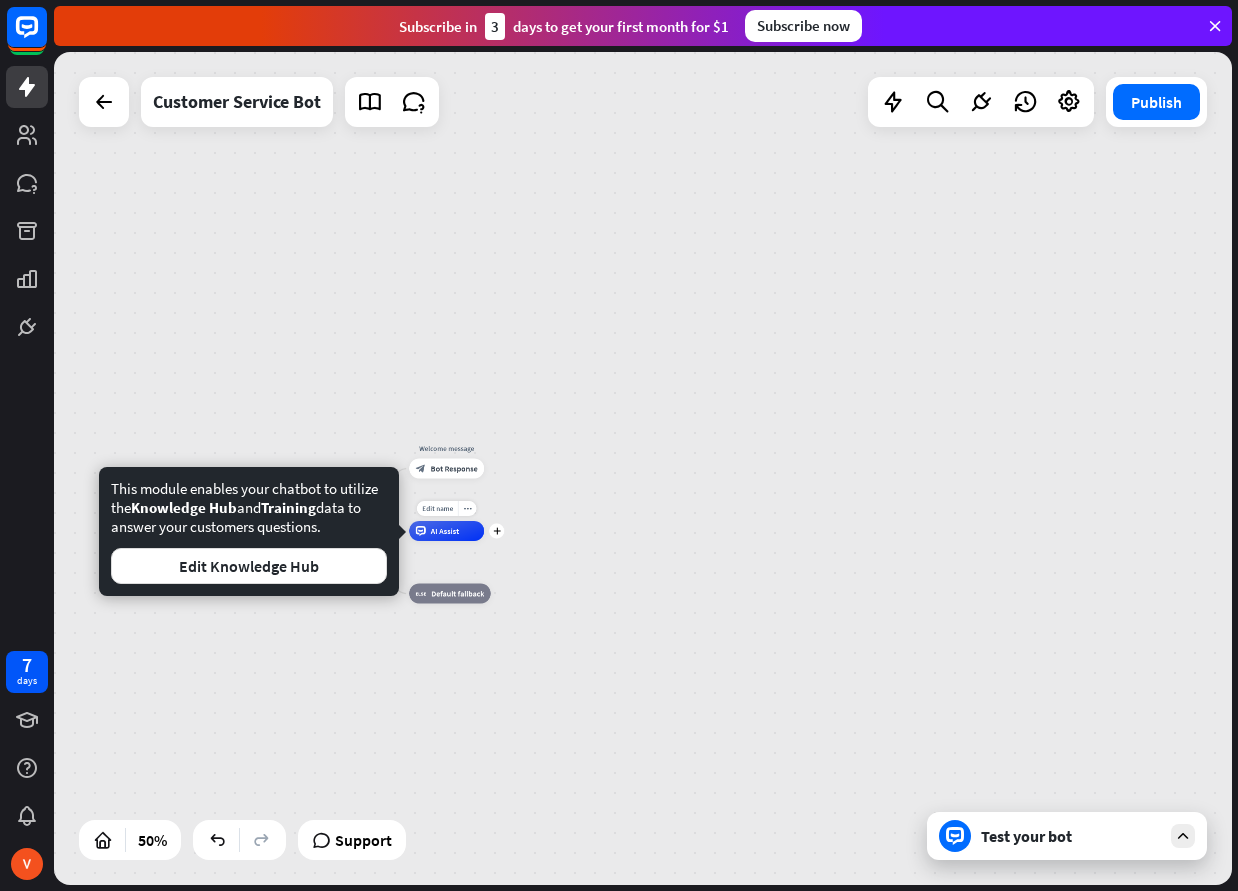 click on "AI Assist" at bounding box center (446, 531) 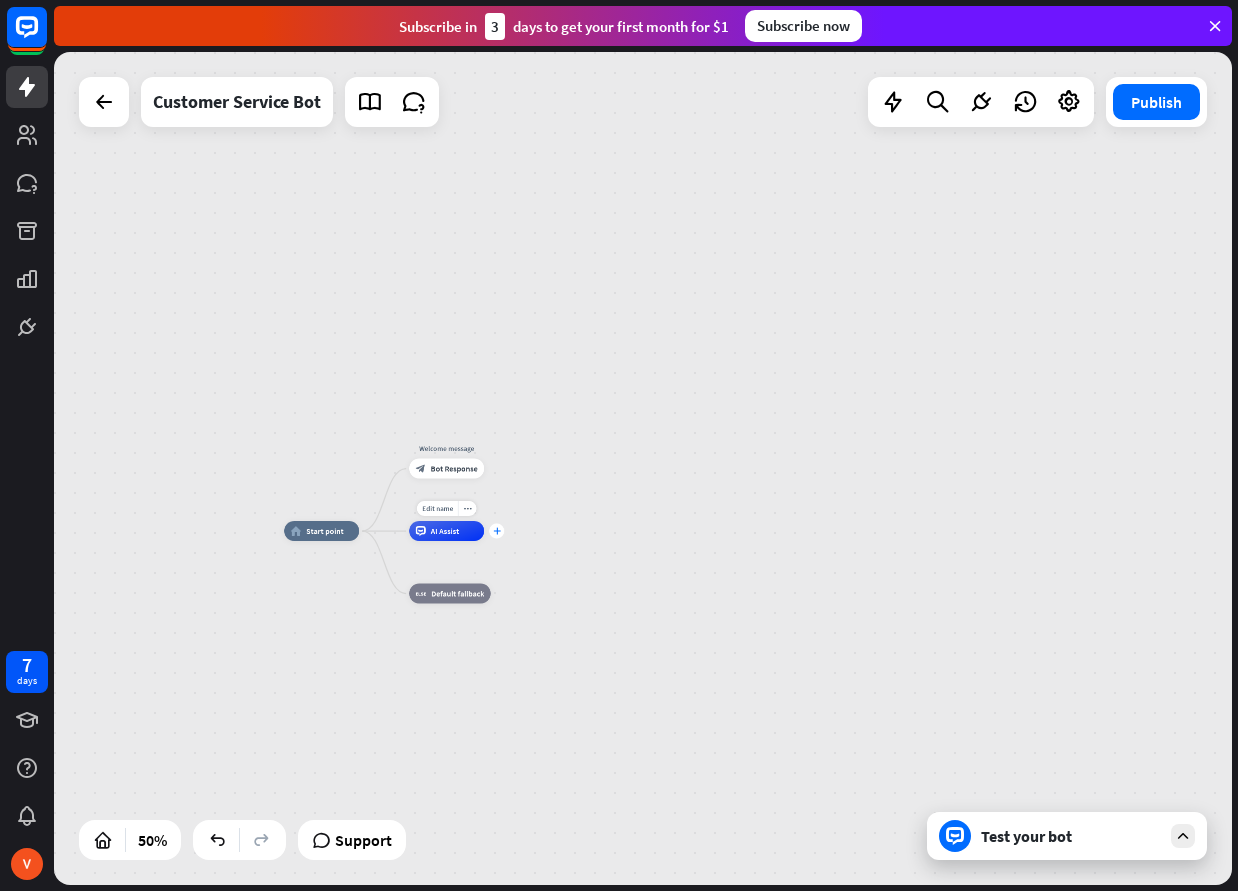 click on "plus" at bounding box center [496, 531] 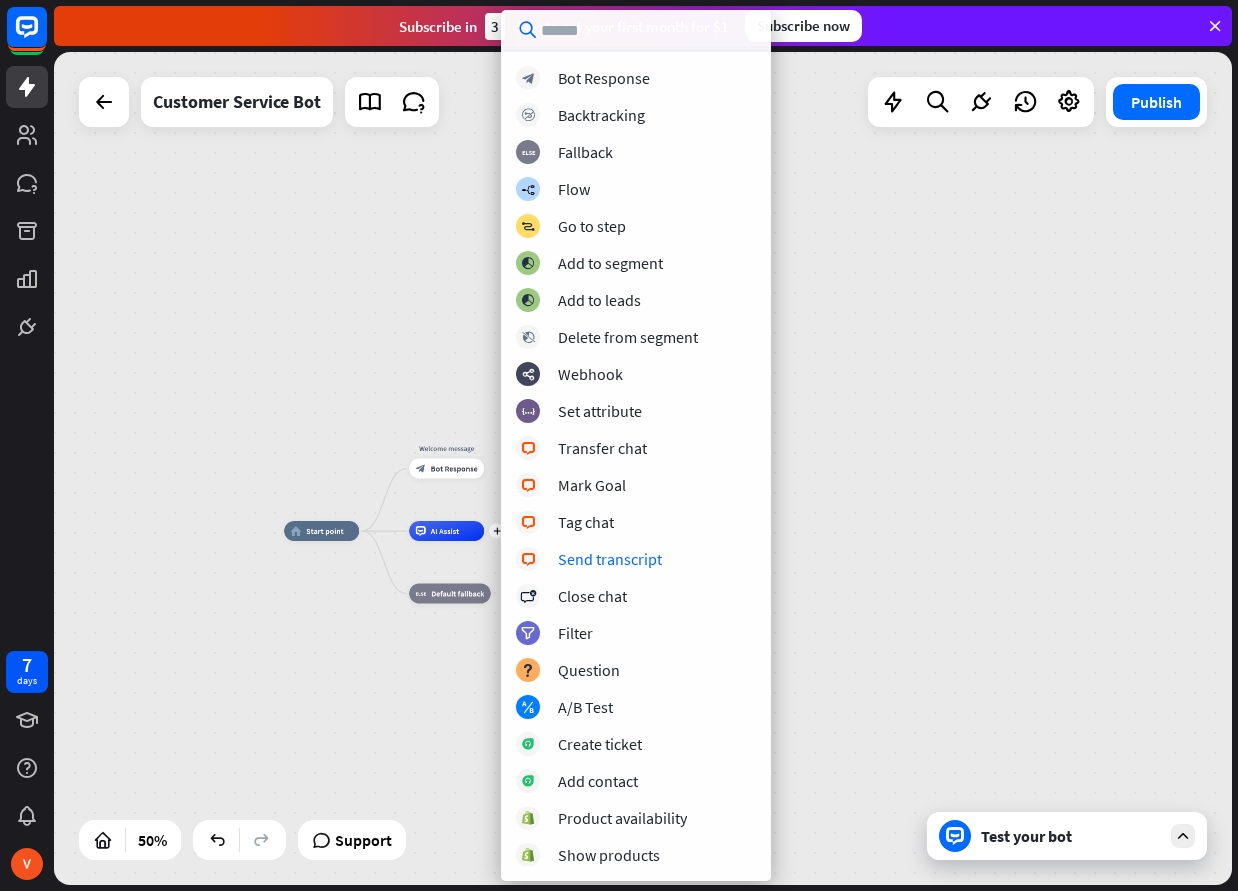 click on "Edit name   more_horiz             home_2   Start point                 Welcome message   block_bot_response   Bot Response               plus       AI Assist                   block_fallback   Default fallback" at bounding box center [643, 468] 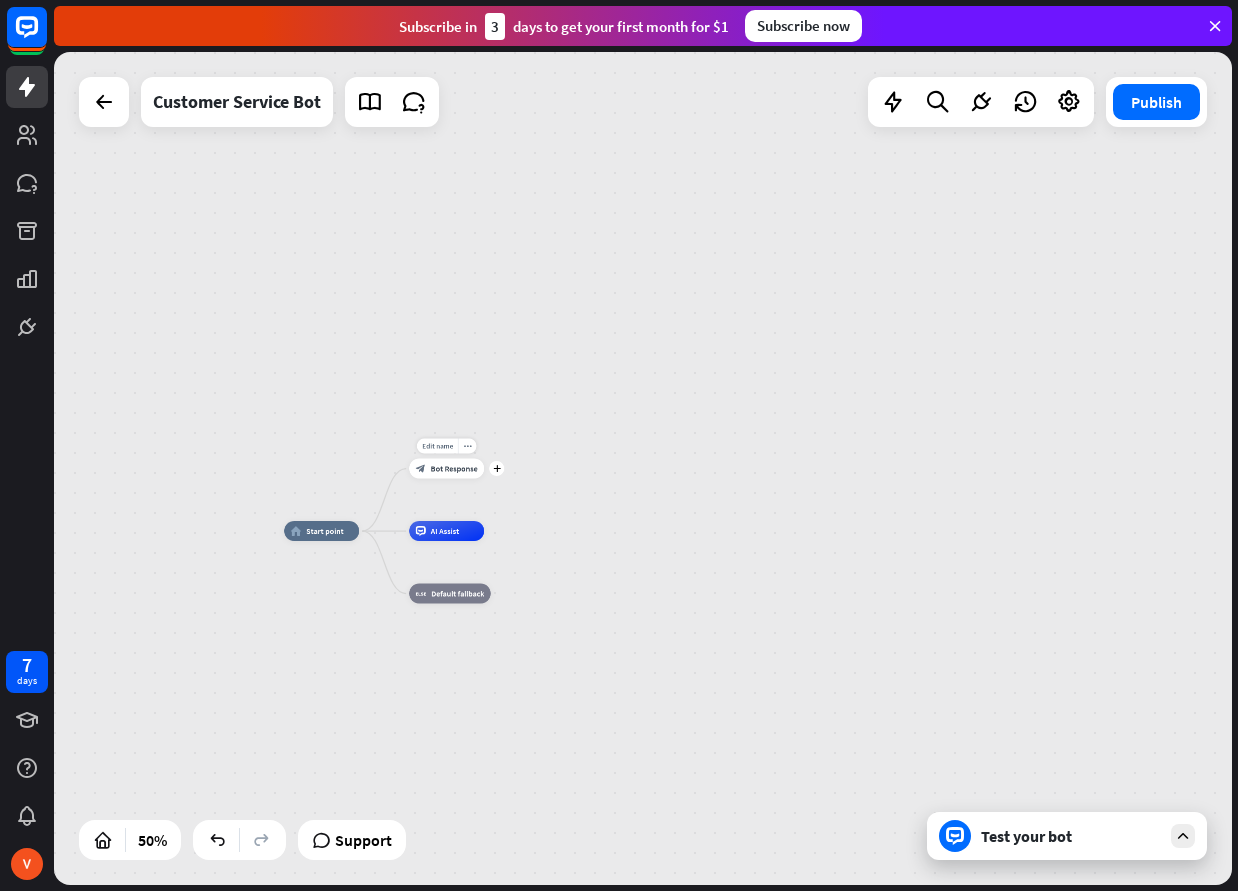 click on "Bot Response" at bounding box center (454, 469) 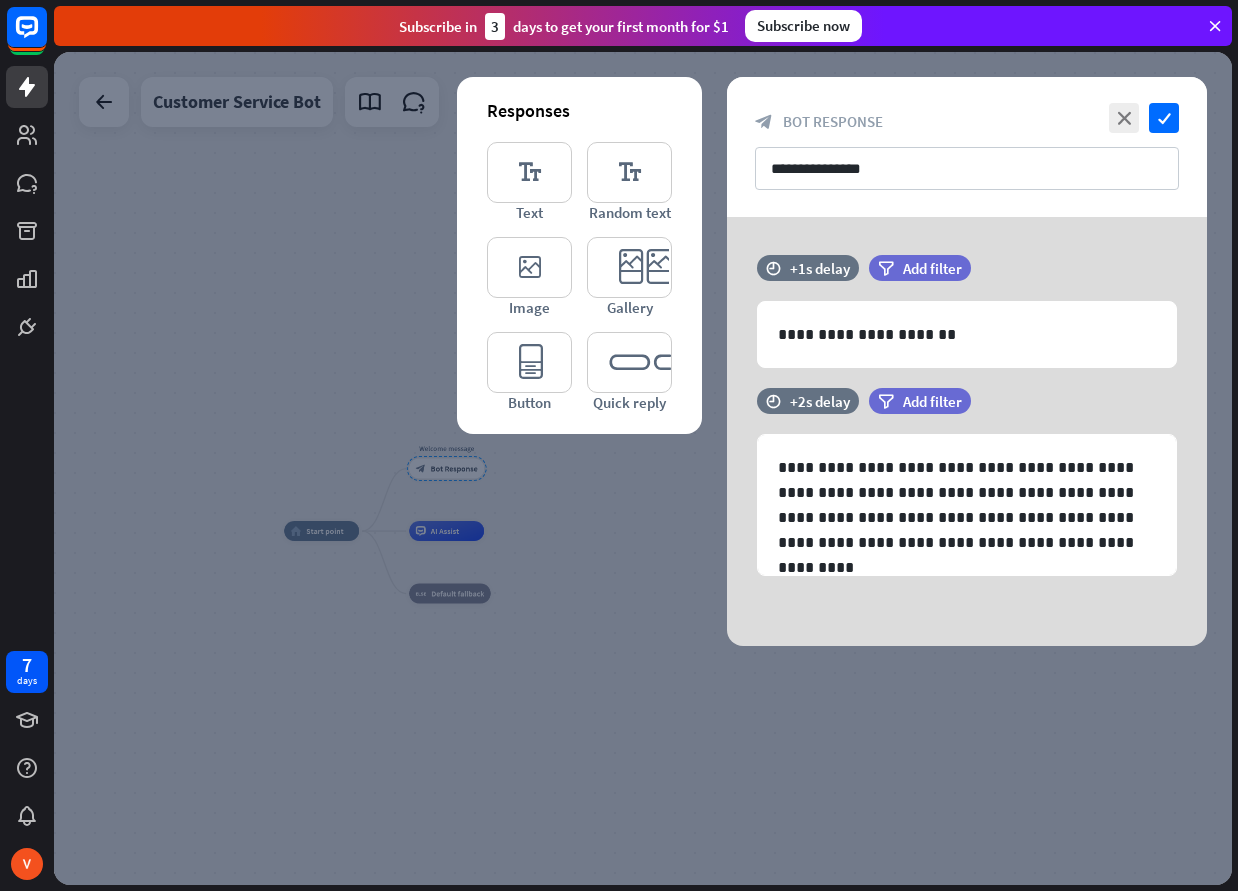click at bounding box center [643, 468] 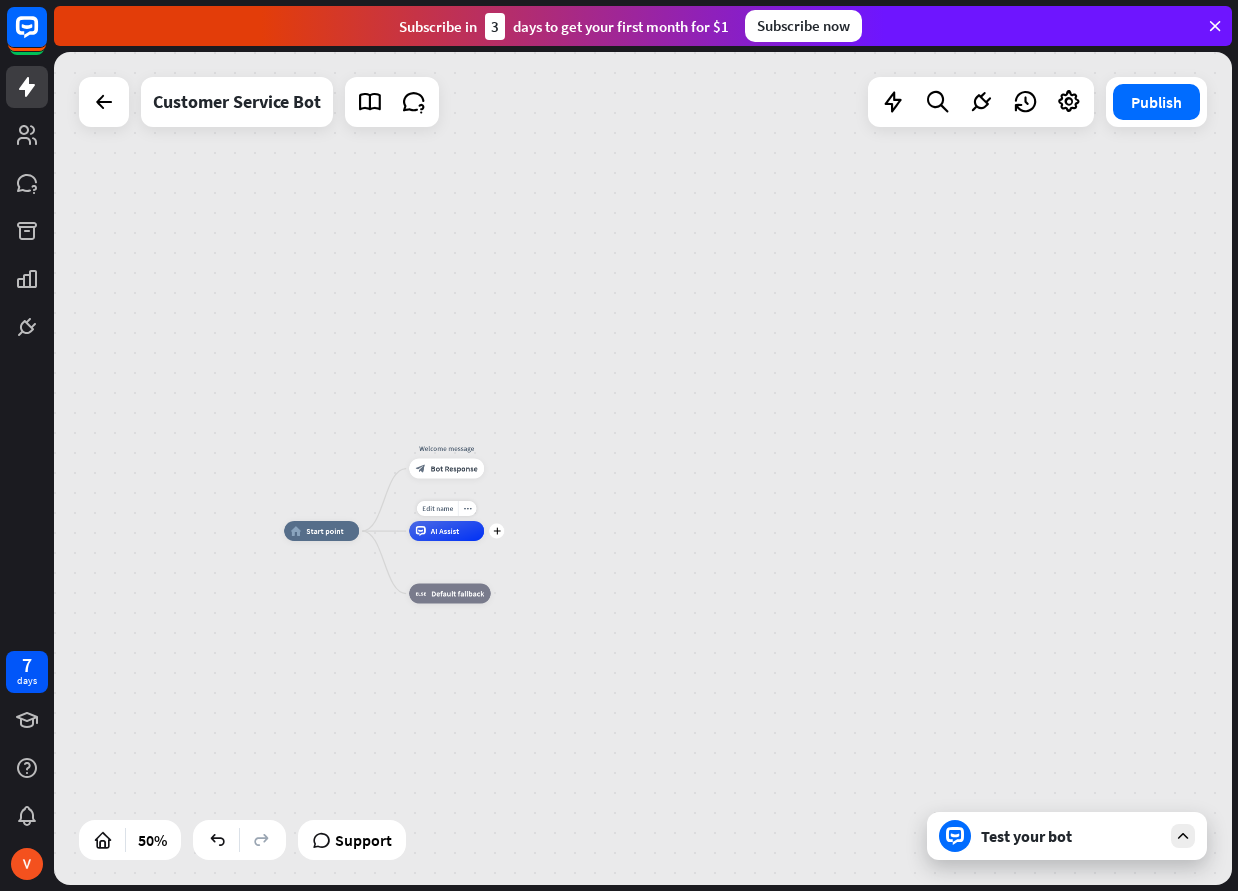click on "AI Assist" at bounding box center [445, 531] 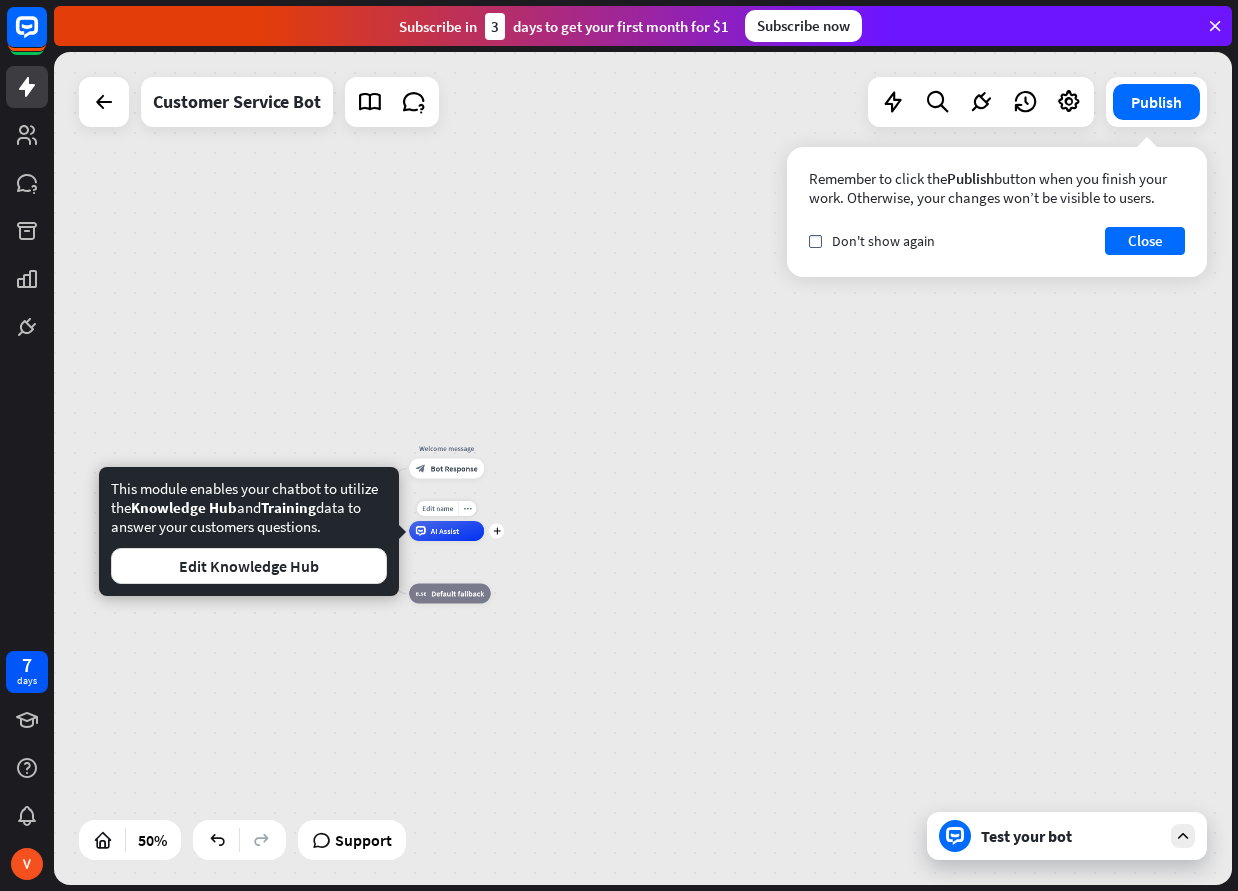 click on "AI Assist" at bounding box center (445, 531) 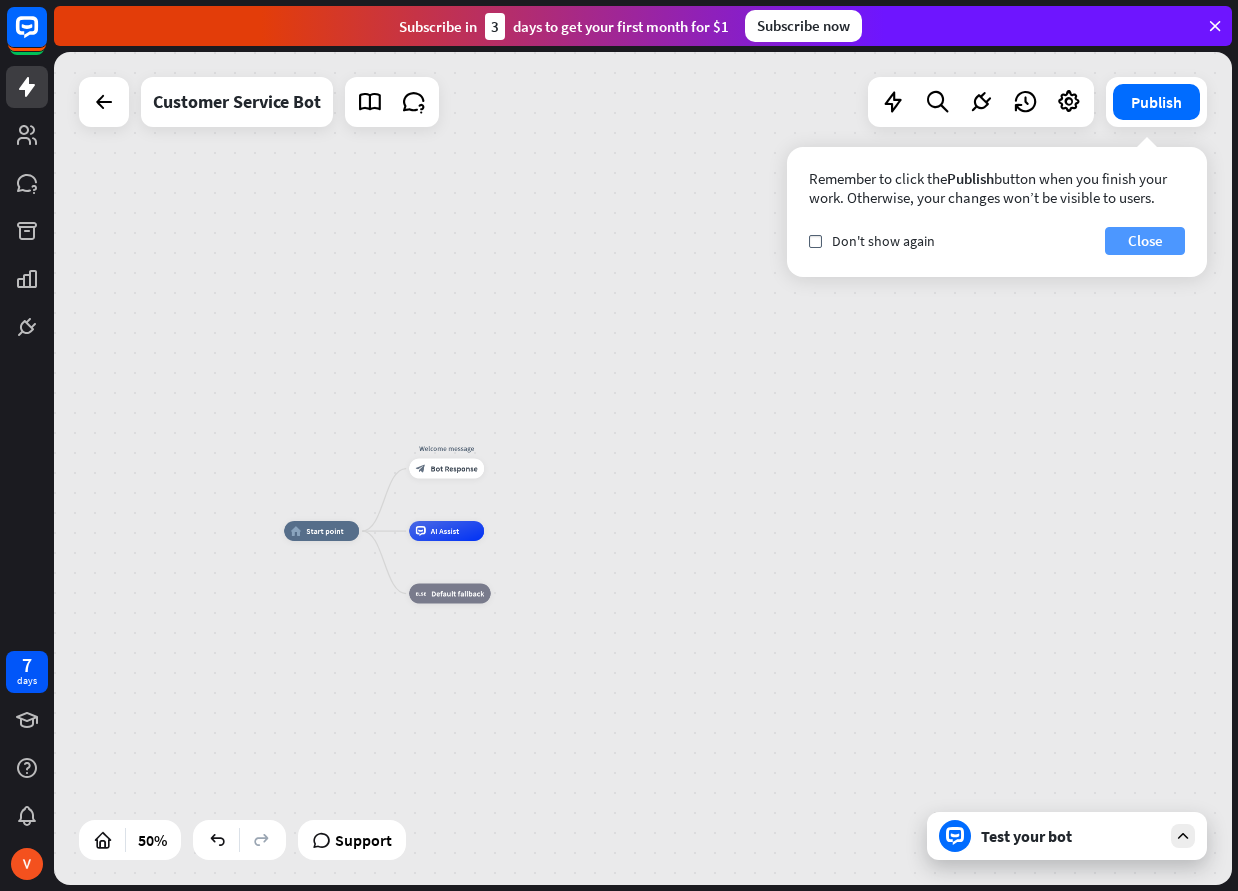 click on "Close" at bounding box center [1145, 241] 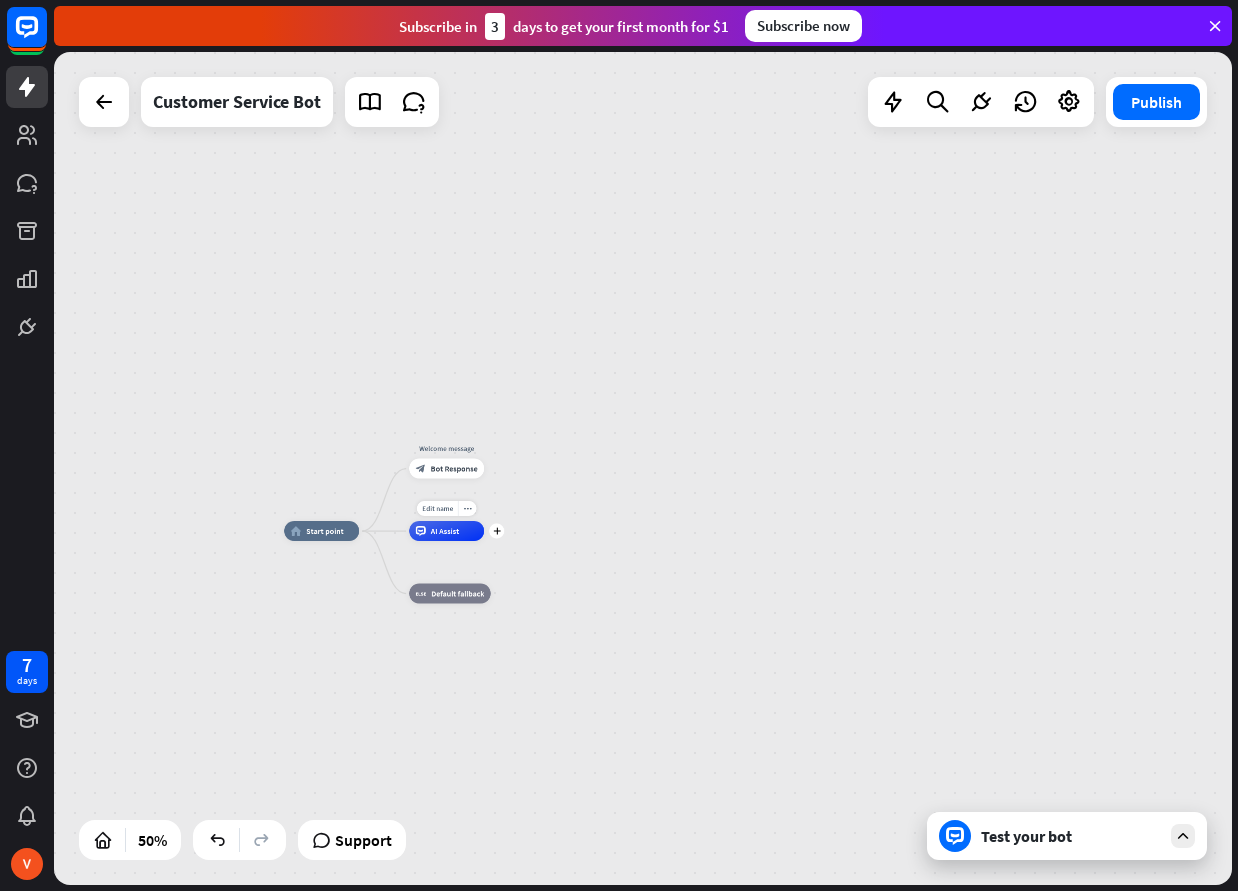 click on "AI Assist" at bounding box center [446, 531] 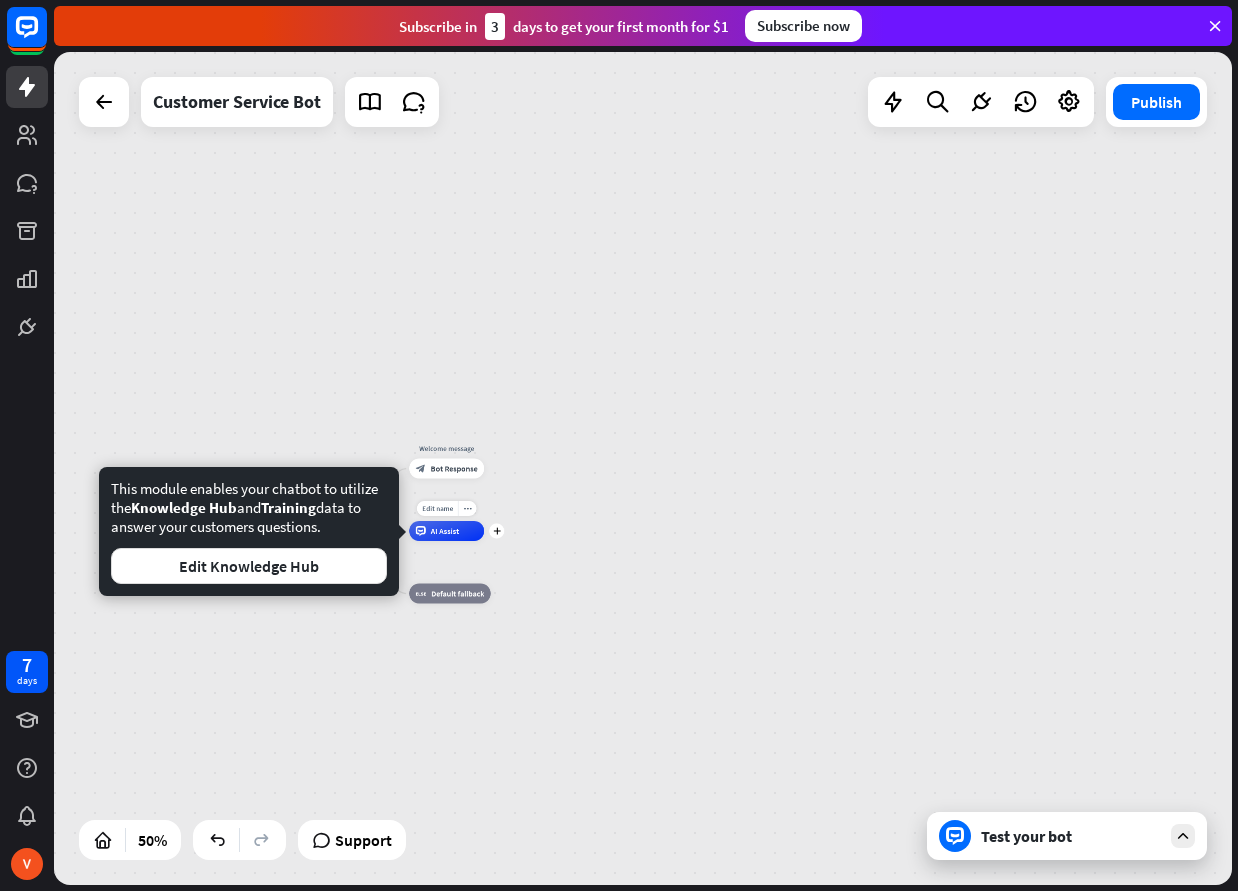 click on "AI Assist" at bounding box center (446, 531) 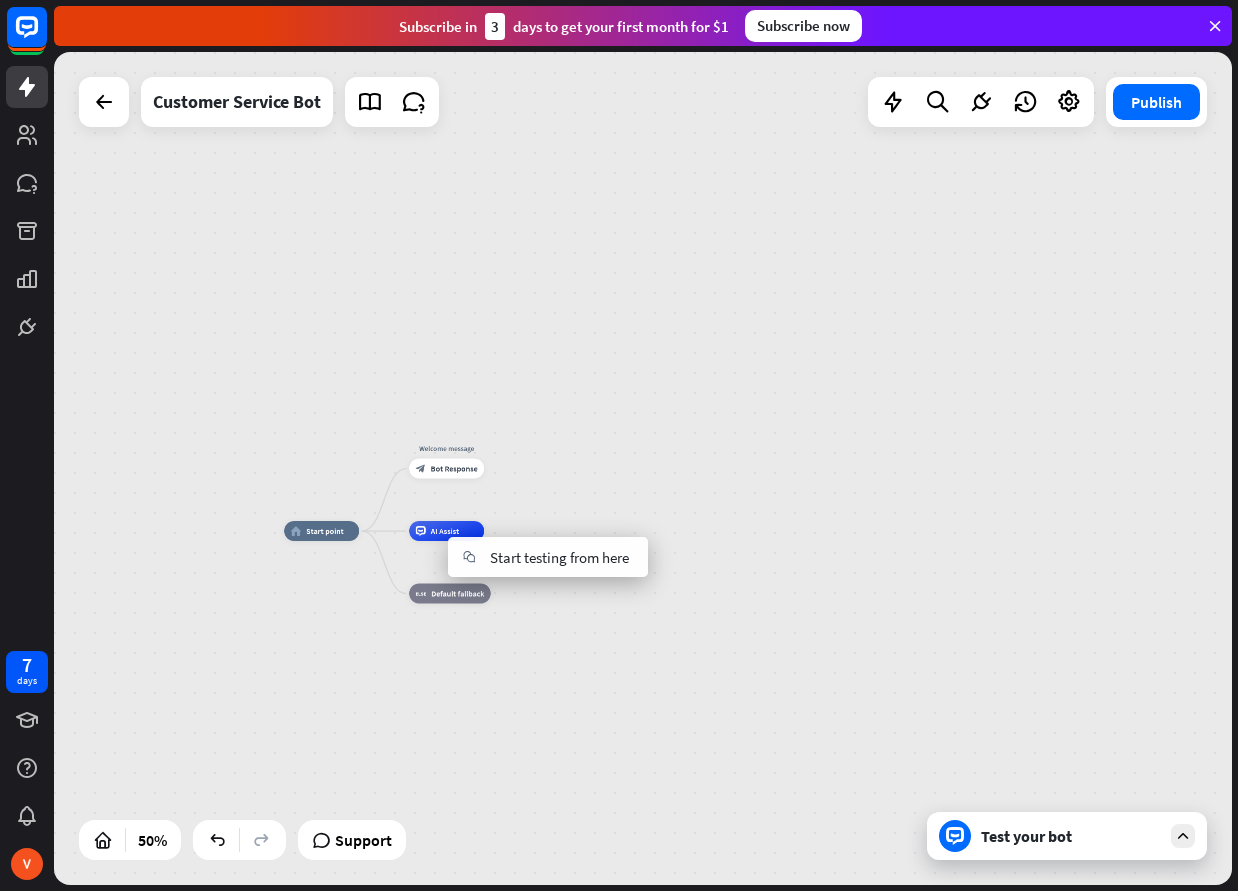 click on "home_2   Start point                 Welcome message   block_bot_response   Bot Response                     AI Assist                   block_fallback   Default fallback" at bounding box center (643, 468) 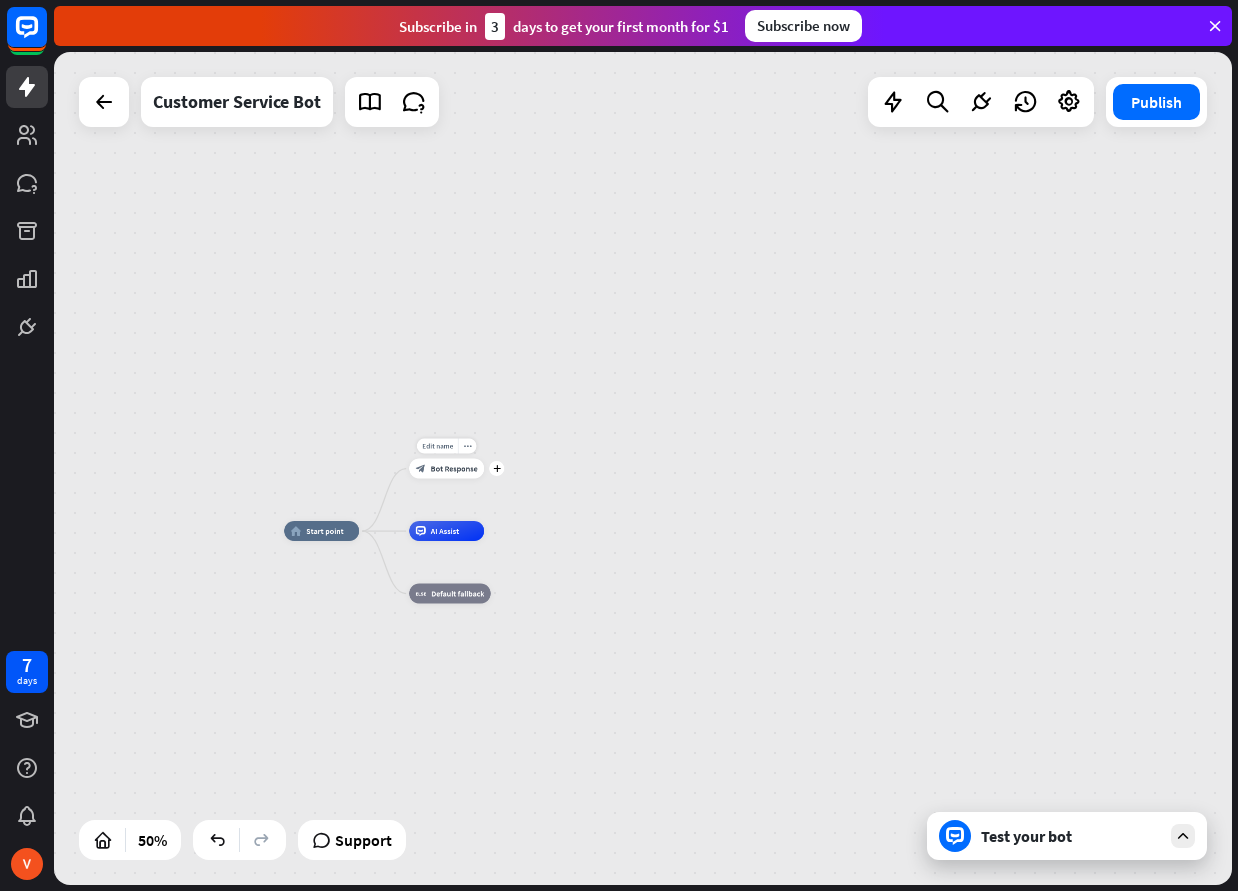 click on "Edit name   more_horiz         plus     block_bot_response   Bot Response" at bounding box center [446, 469] 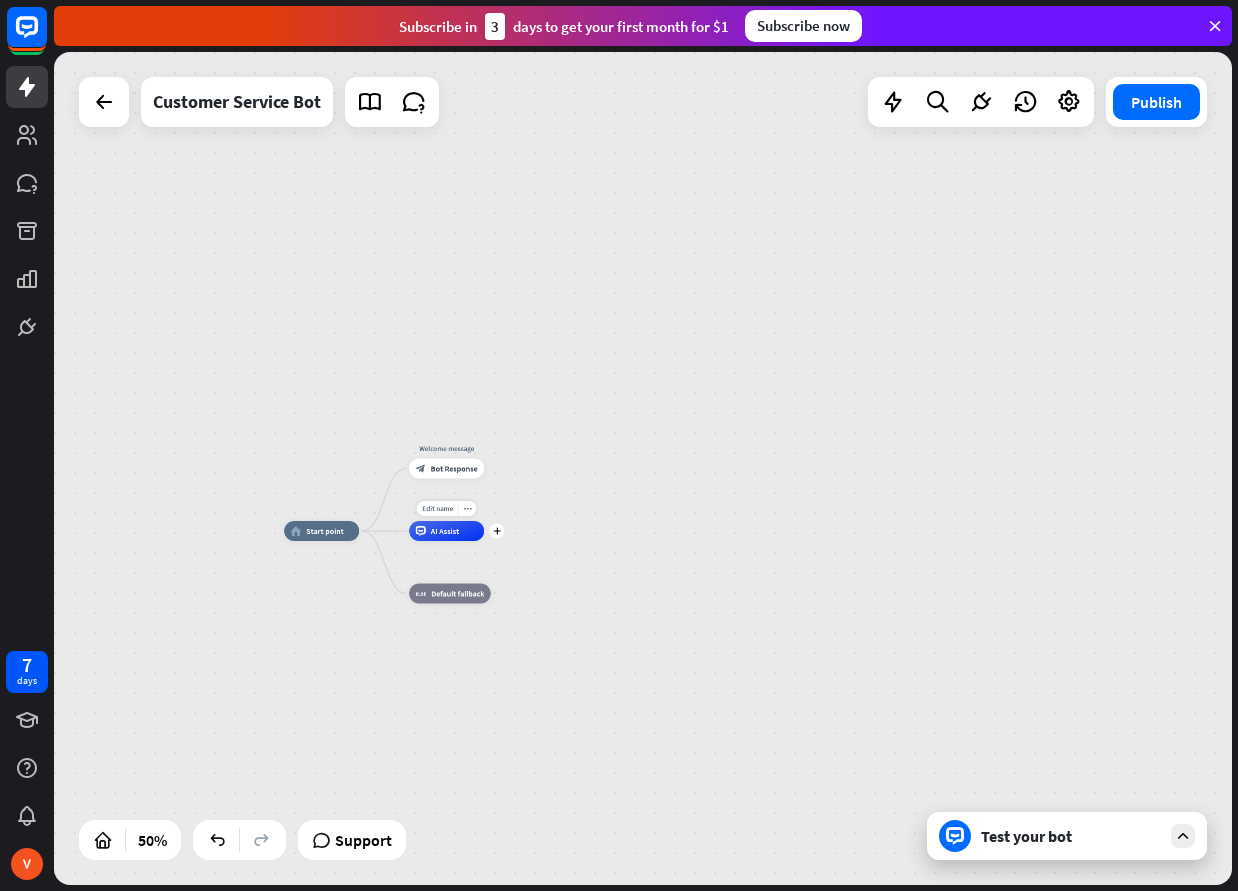 click on "Edit name   more_horiz         plus       AI Assist" at bounding box center [446, 531] 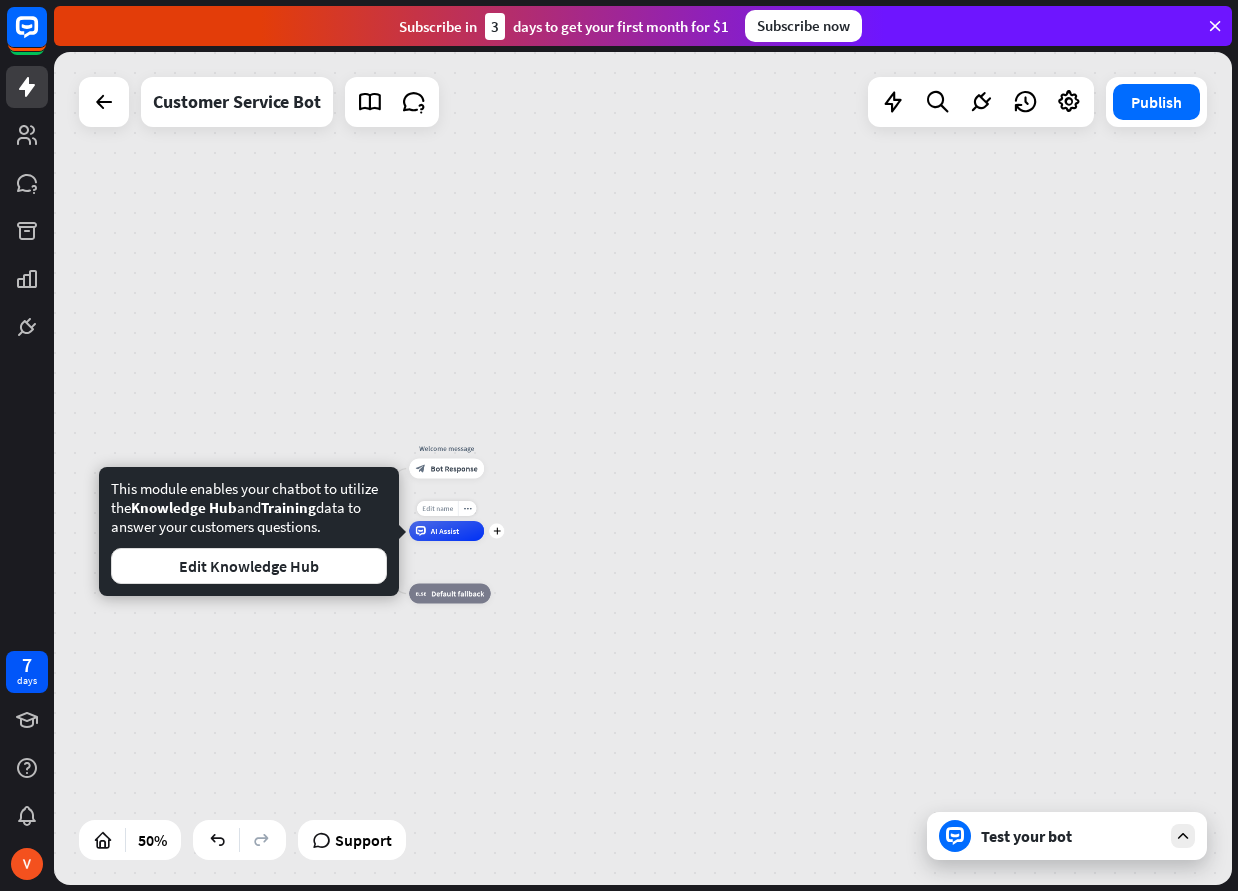click on "Edit name" at bounding box center [437, 508] 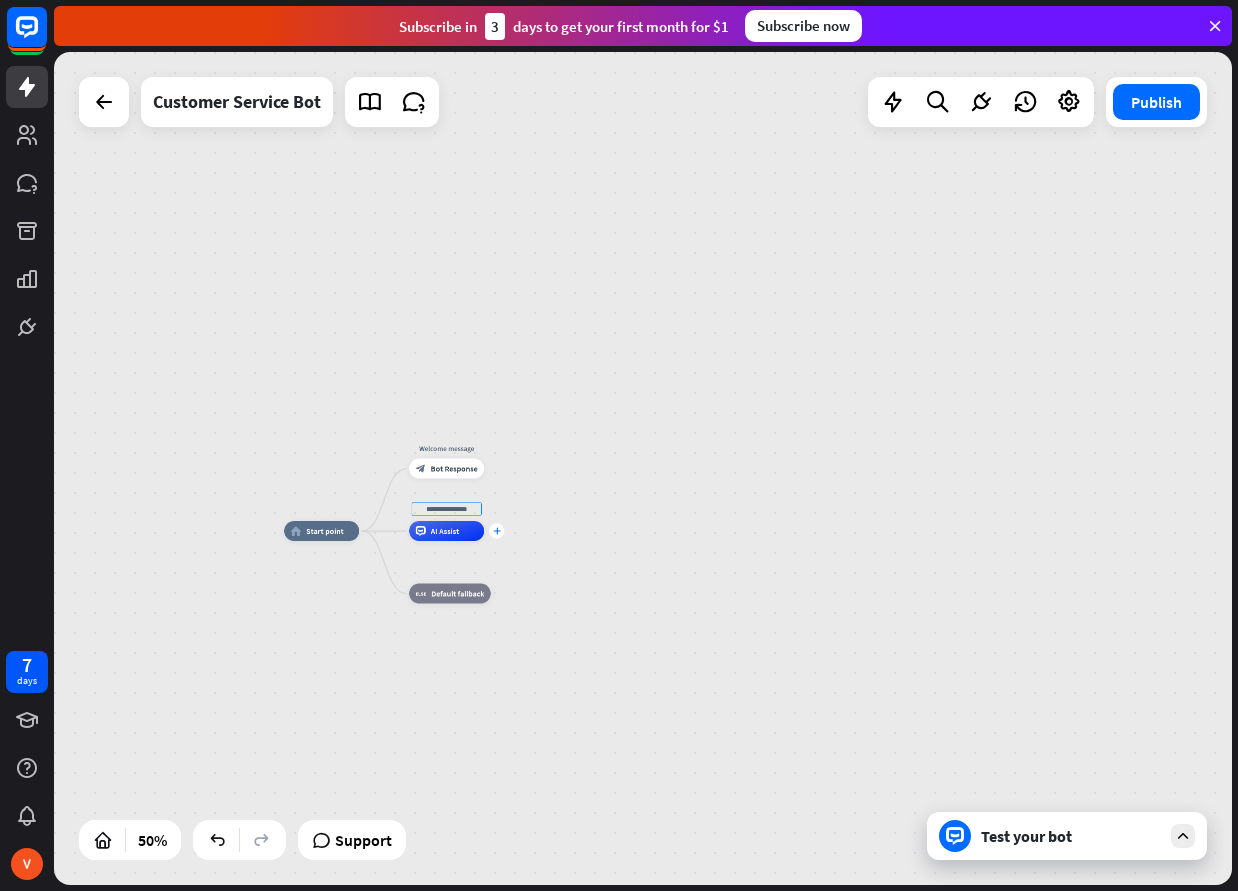click on "plus" at bounding box center (497, 531) 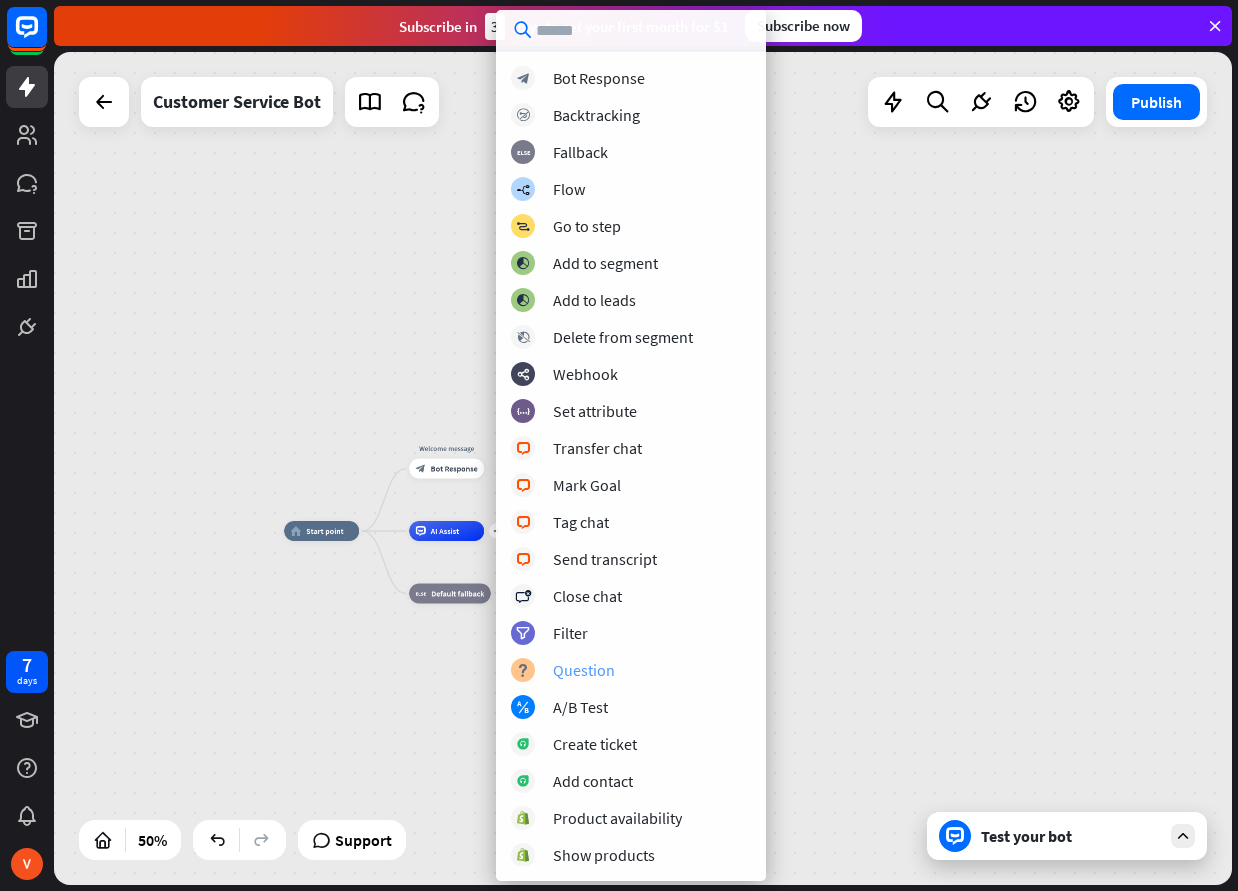 click on "block_question
Question" at bounding box center (631, 670) 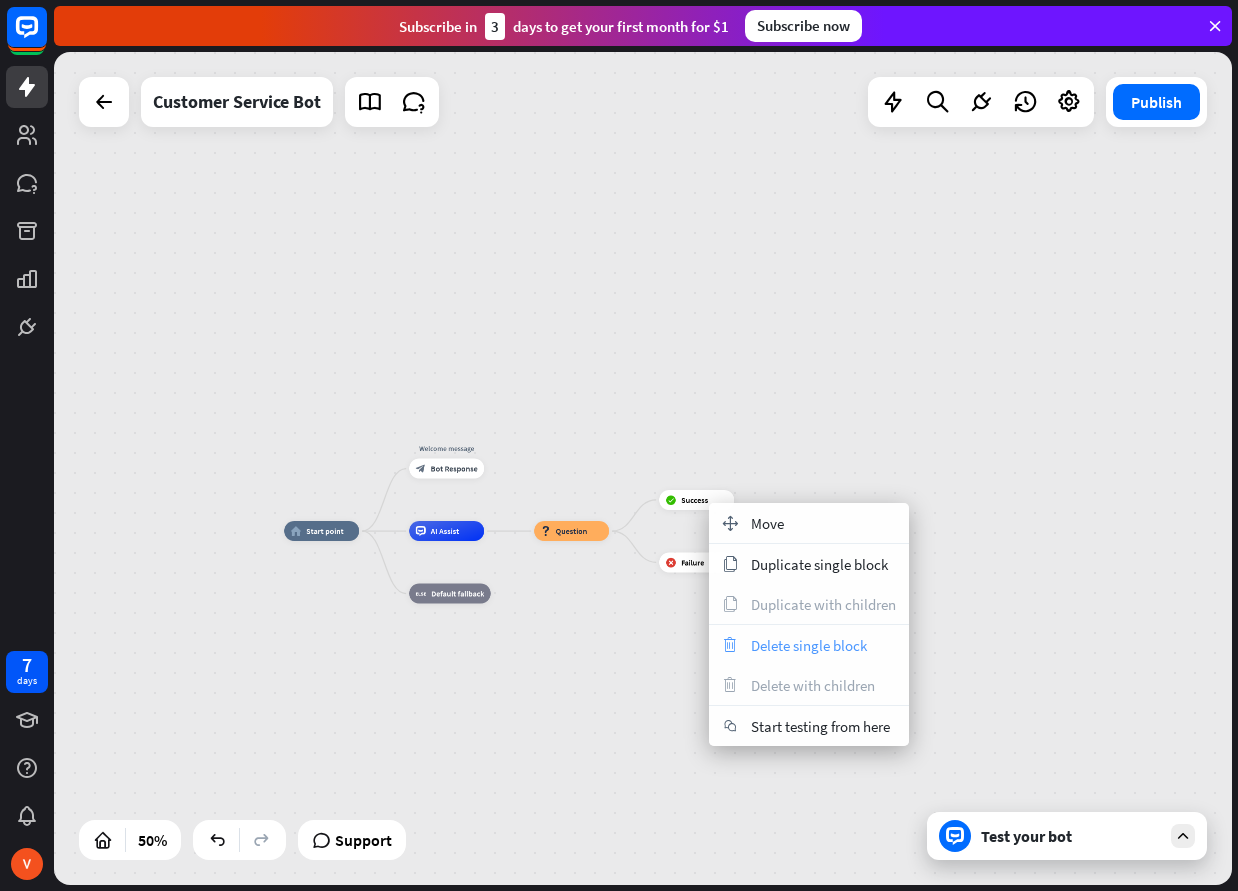 click on "Delete single block" at bounding box center (809, 645) 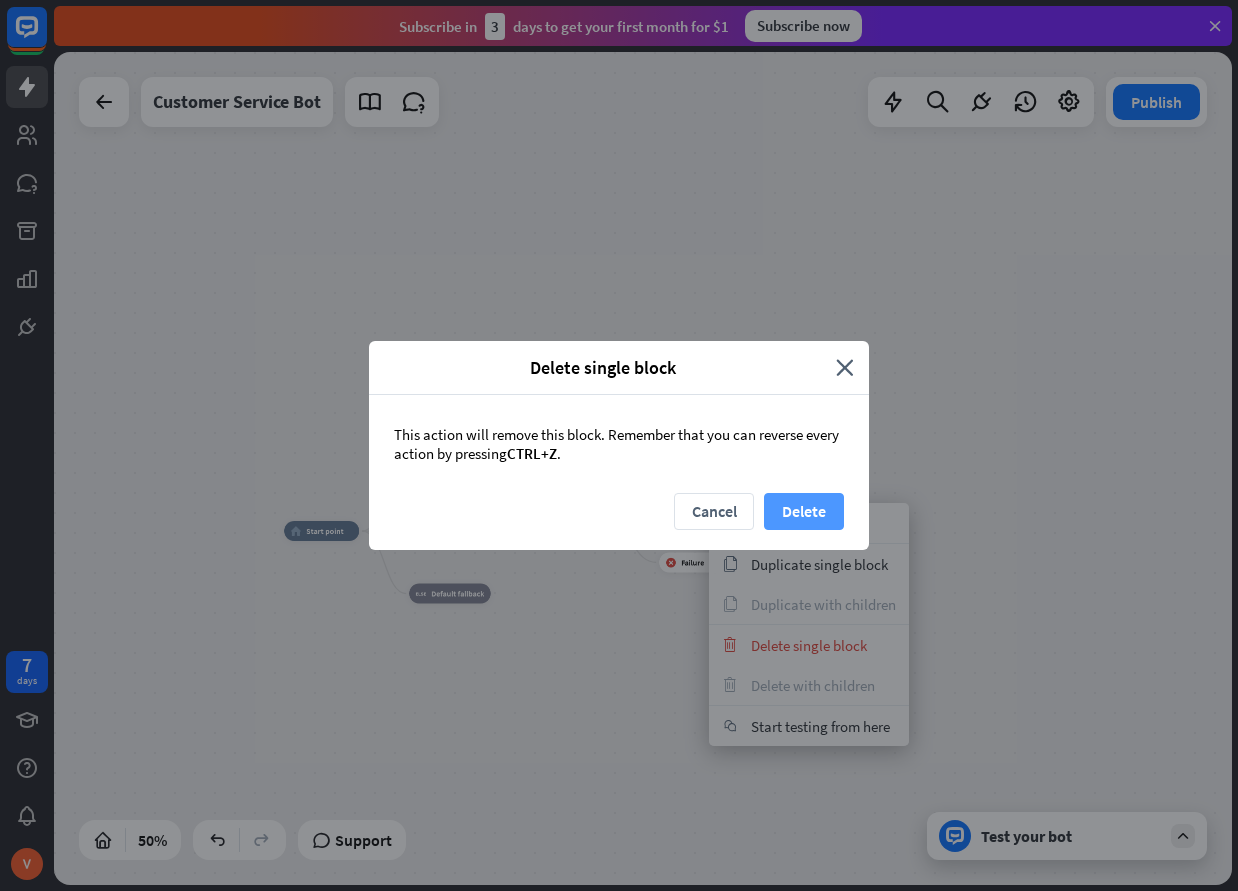click on "Delete" at bounding box center (804, 511) 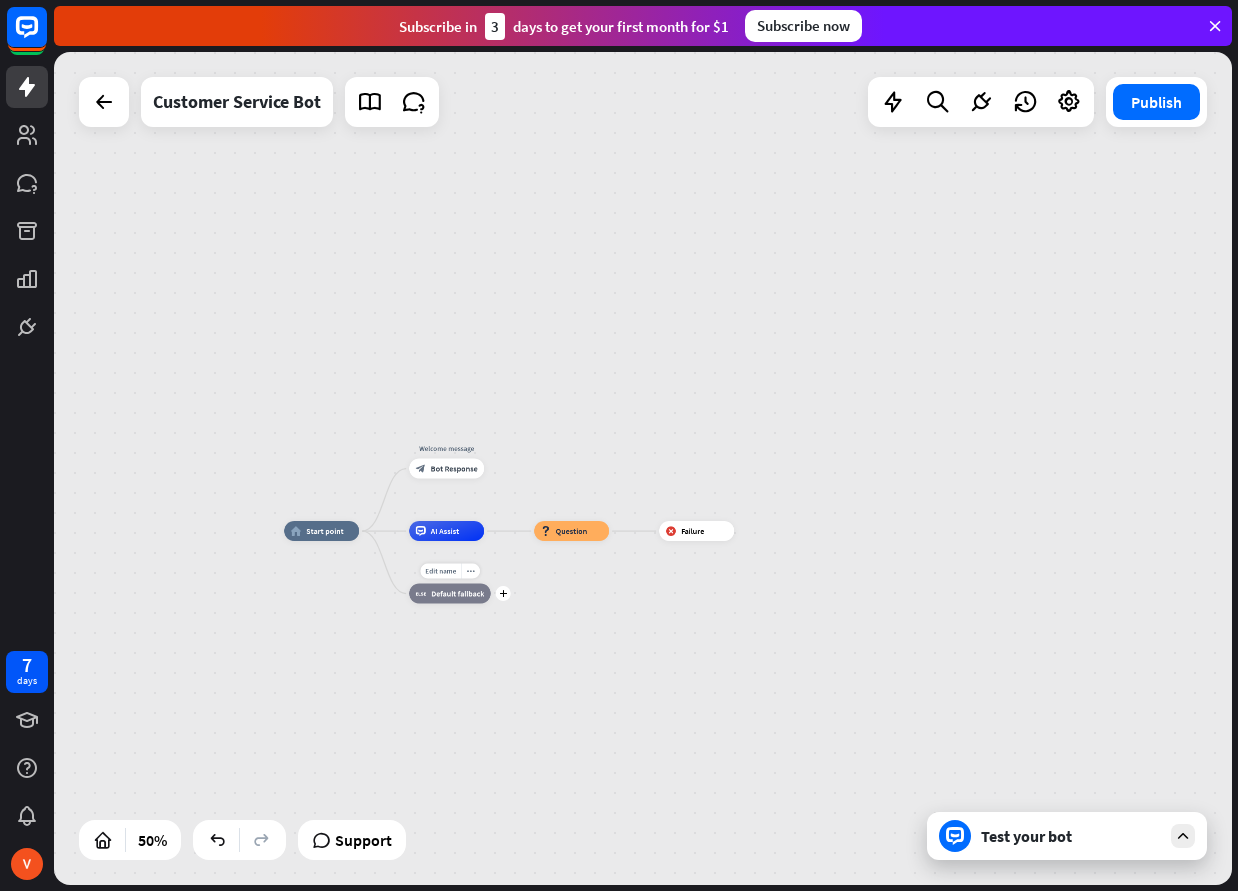 click on "Edit name   more_horiz         plus     block_fallback   Default fallback" at bounding box center (450, 594) 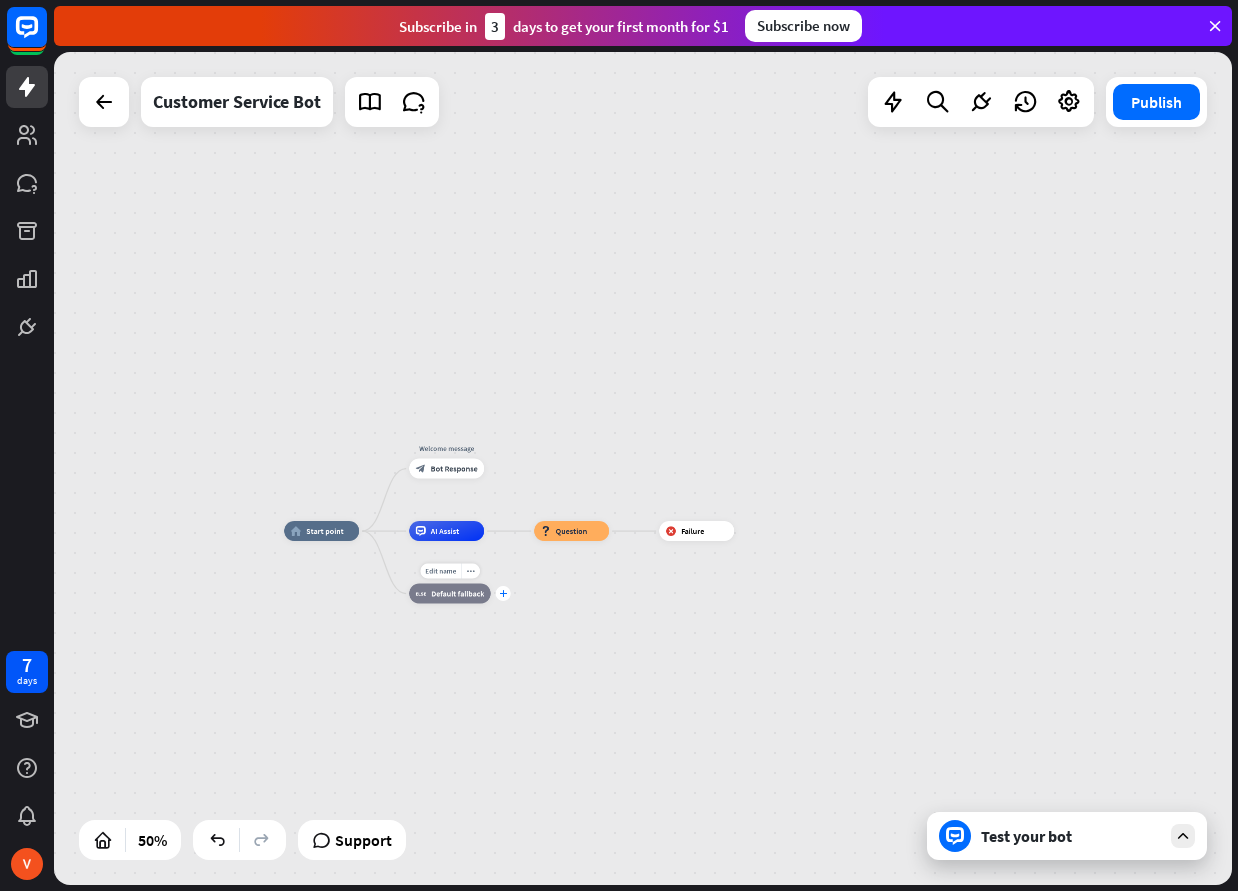 click on "plus" at bounding box center (503, 593) 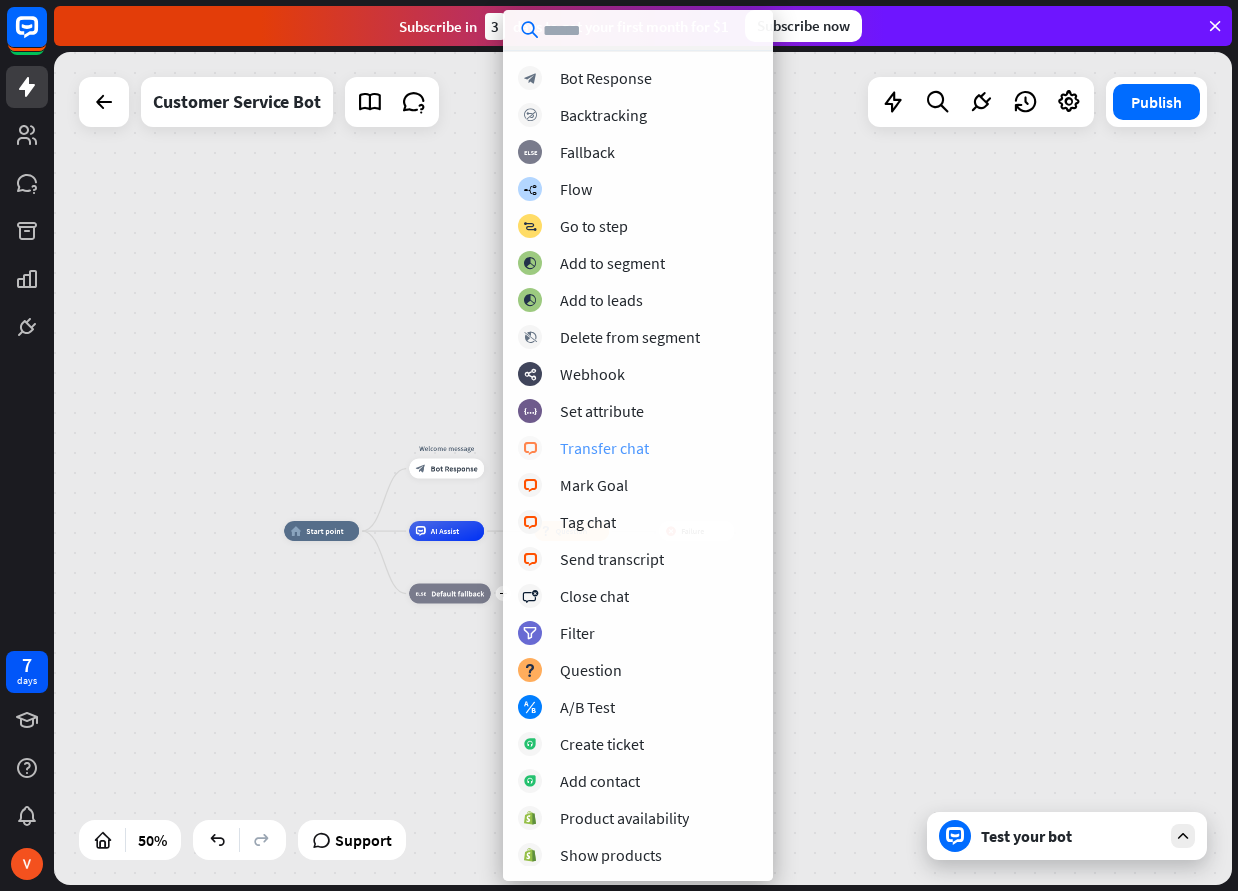 click on "Transfer chat" at bounding box center [604, 448] 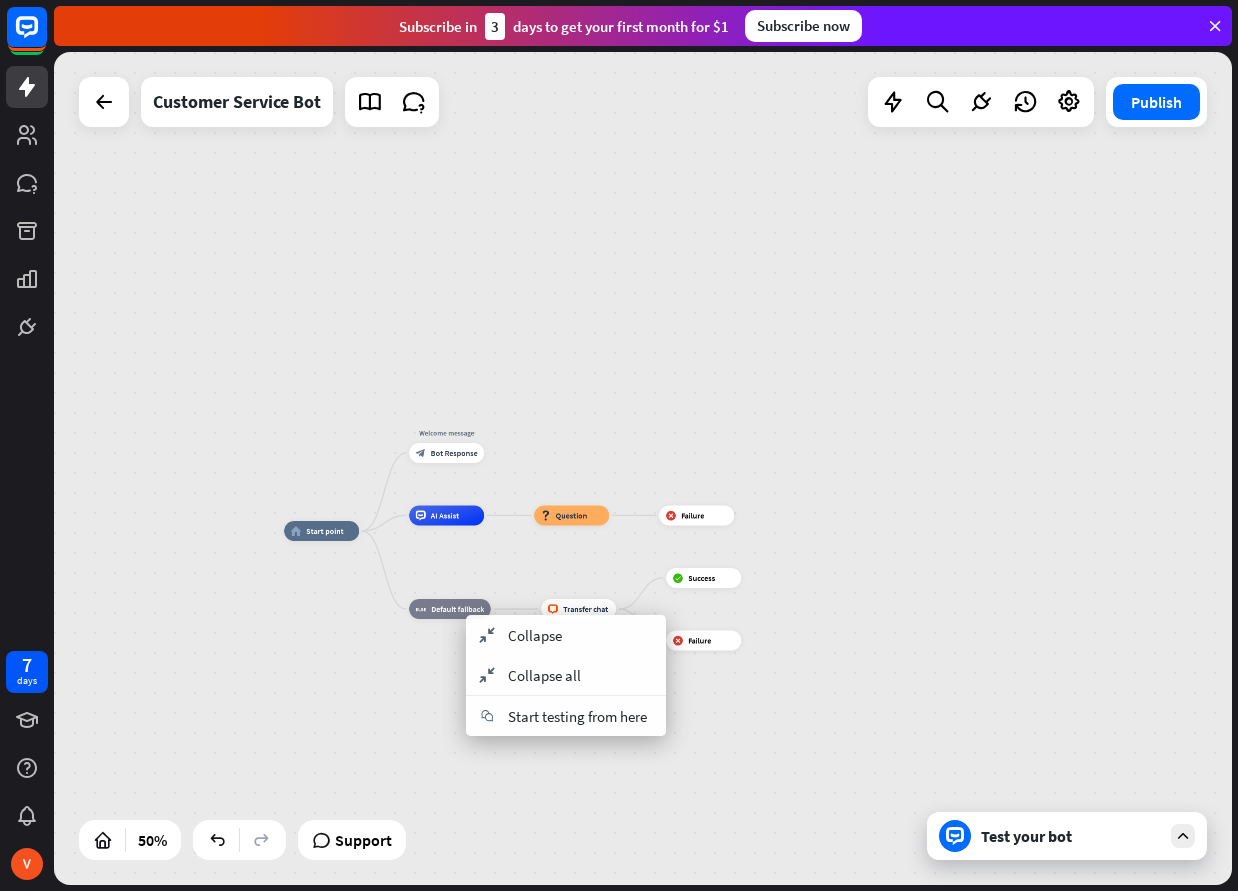 click on "home_2   Start point                 Welcome message   block_bot_response   Bot Response                     AI Assist                   block_question   Question                   block_failure   Failure                   block_fallback   Default fallback                   block_livechat   Transfer chat                   block_success   Success                   block_failure   Failure" at bounding box center [578, 739] 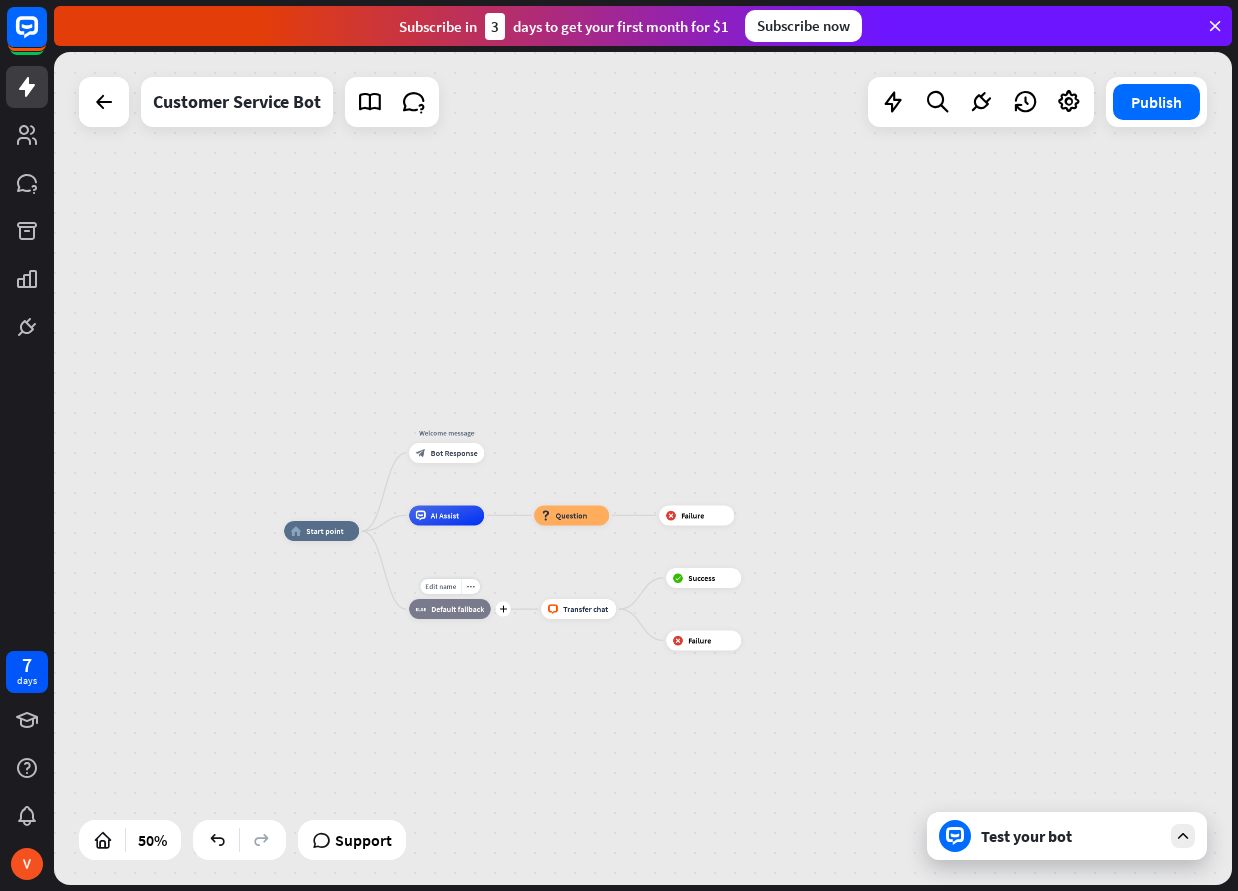click on "block_fallback   Default fallback" at bounding box center [450, 609] 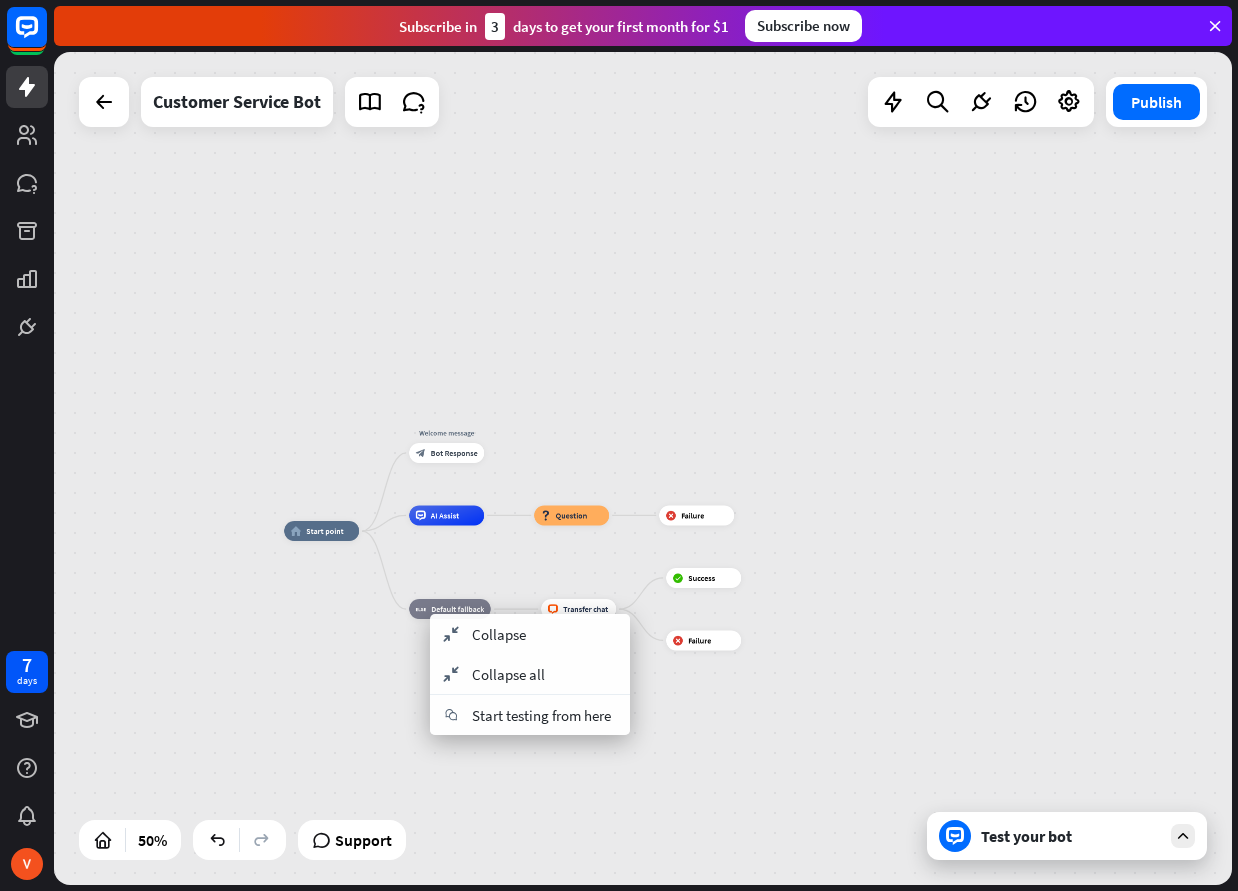 click on "home_2   Start point                 Welcome message   block_bot_response   Bot Response                     AI Assist                   block_question   Question                   block_failure   Failure                   block_fallback   Default fallback                   block_livechat   Transfer chat                   block_success   Success                   block_failure   Failure" at bounding box center (578, 739) 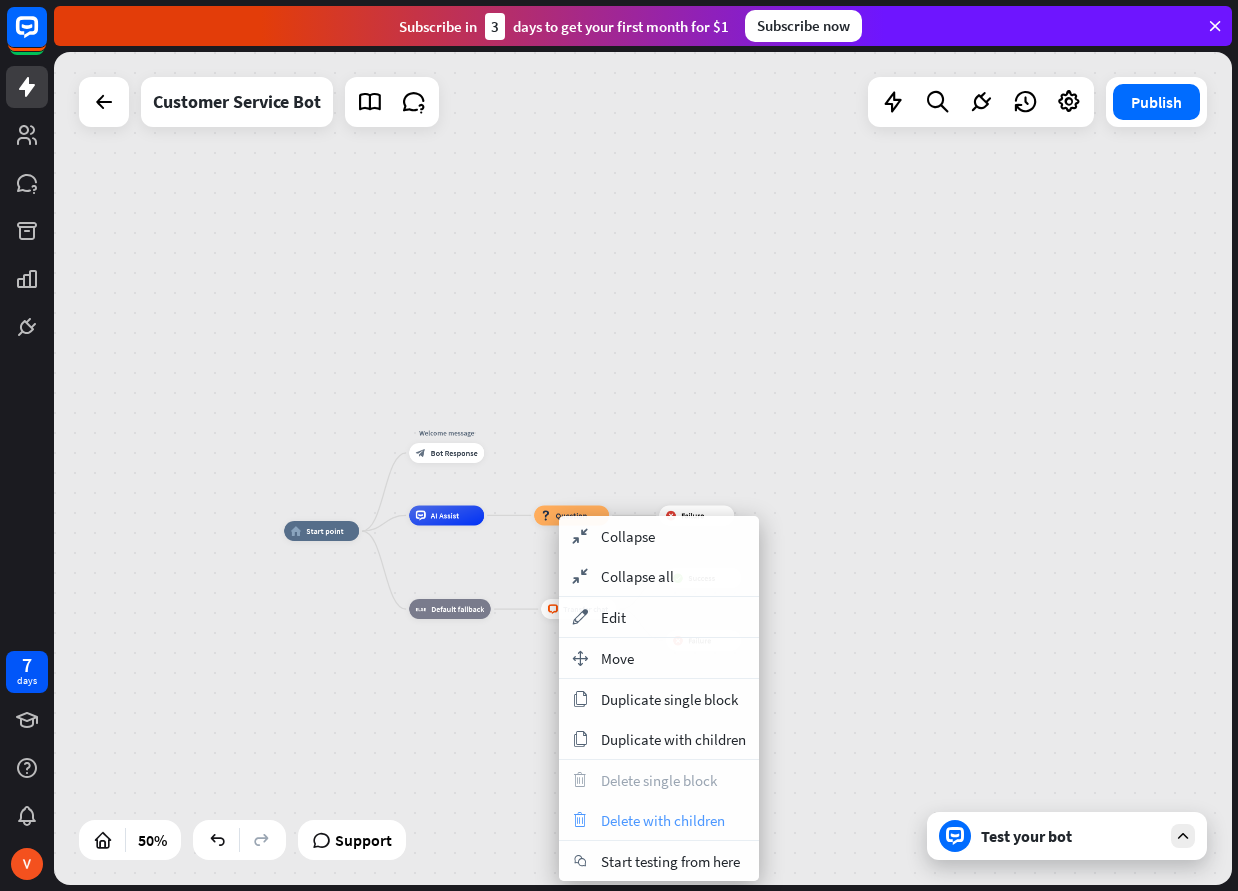 click on "trash   Delete with children" at bounding box center (659, 820) 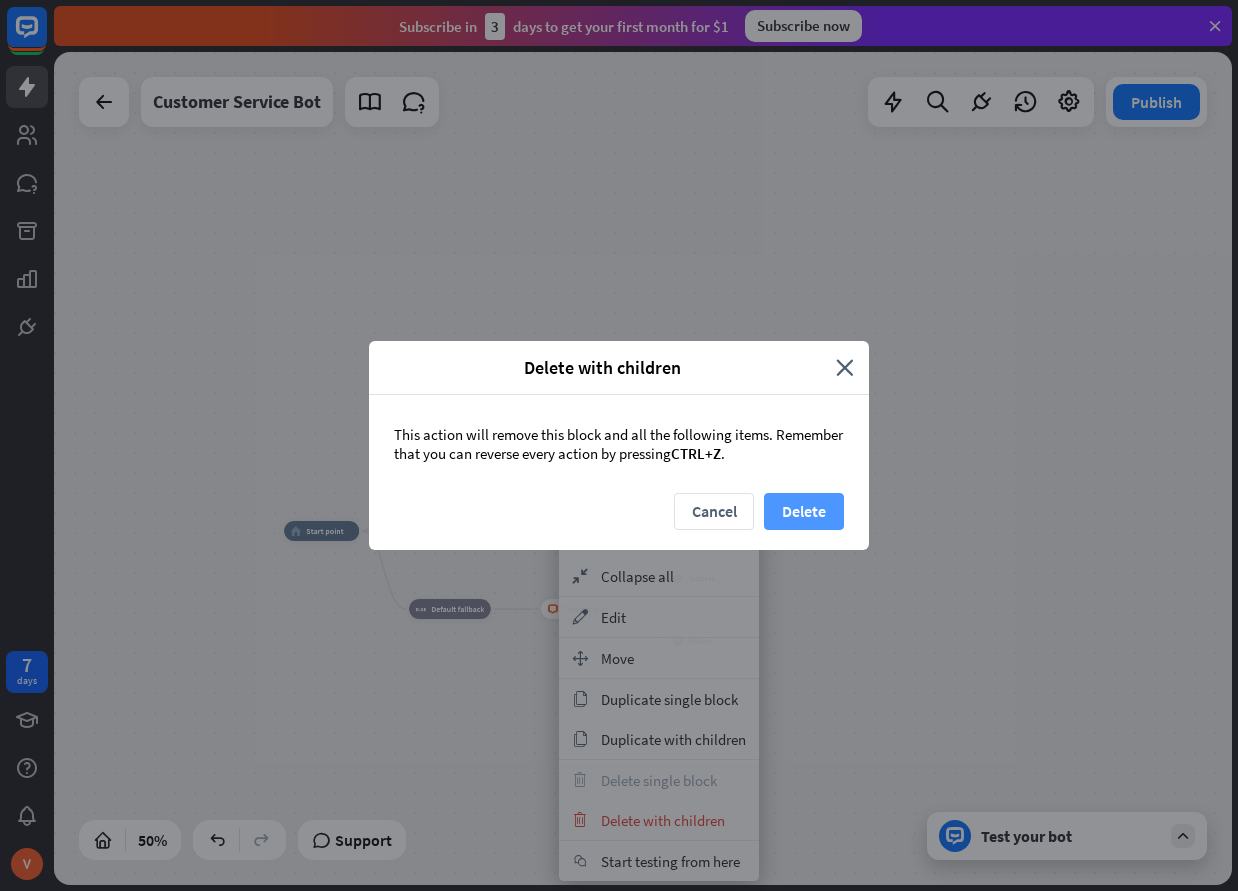 click on "Delete" at bounding box center (804, 511) 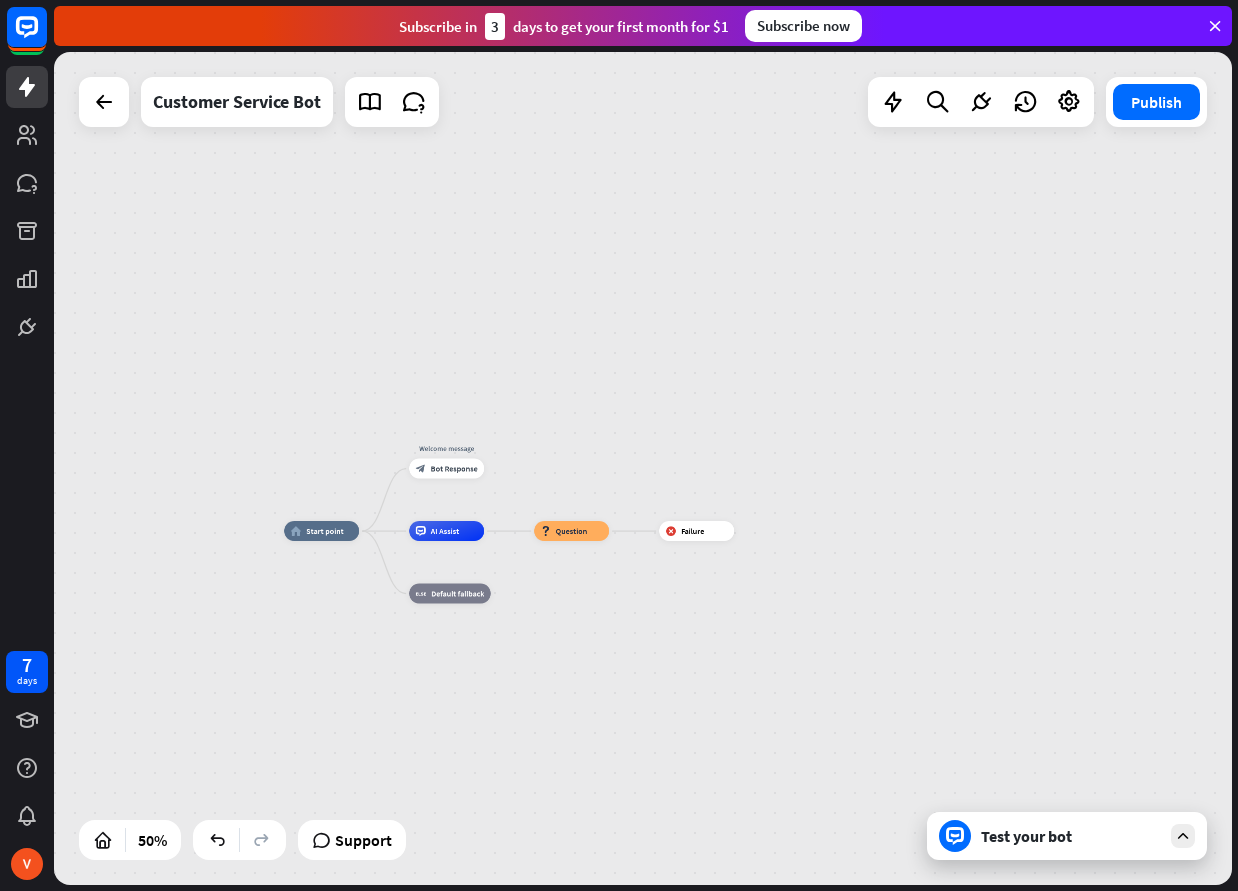 click on "Test your bot" at bounding box center [1071, 836] 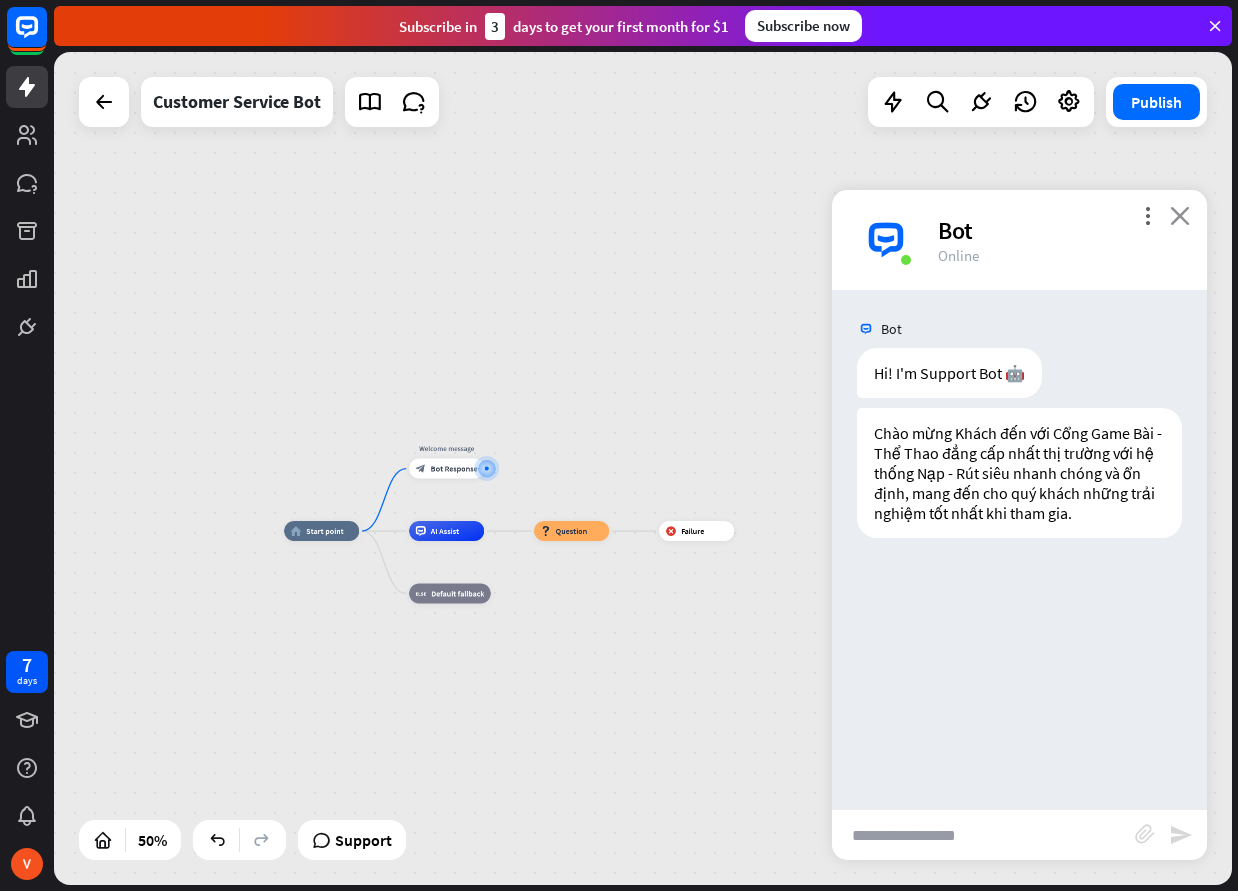 click on "close" at bounding box center [1180, 215] 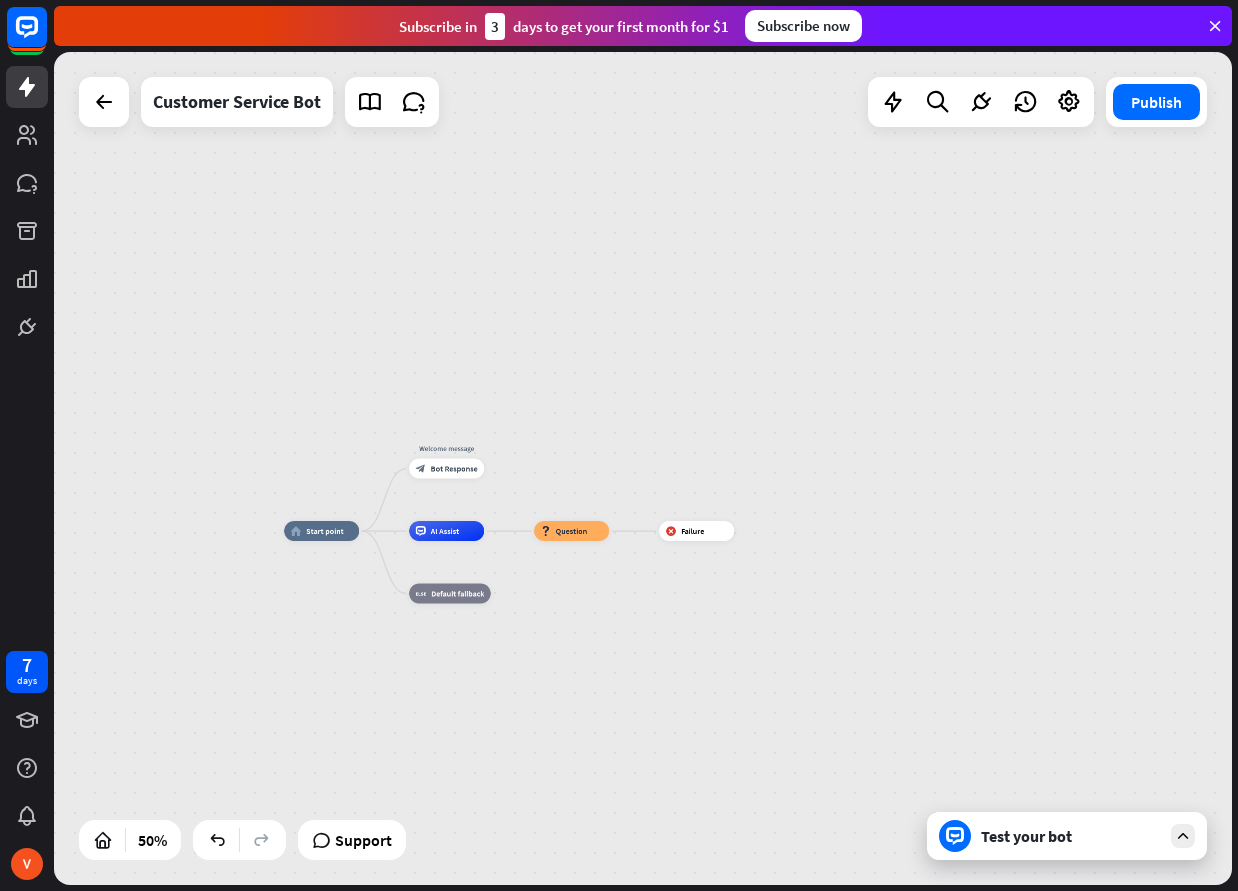 click on "Test your bot" at bounding box center [1071, 836] 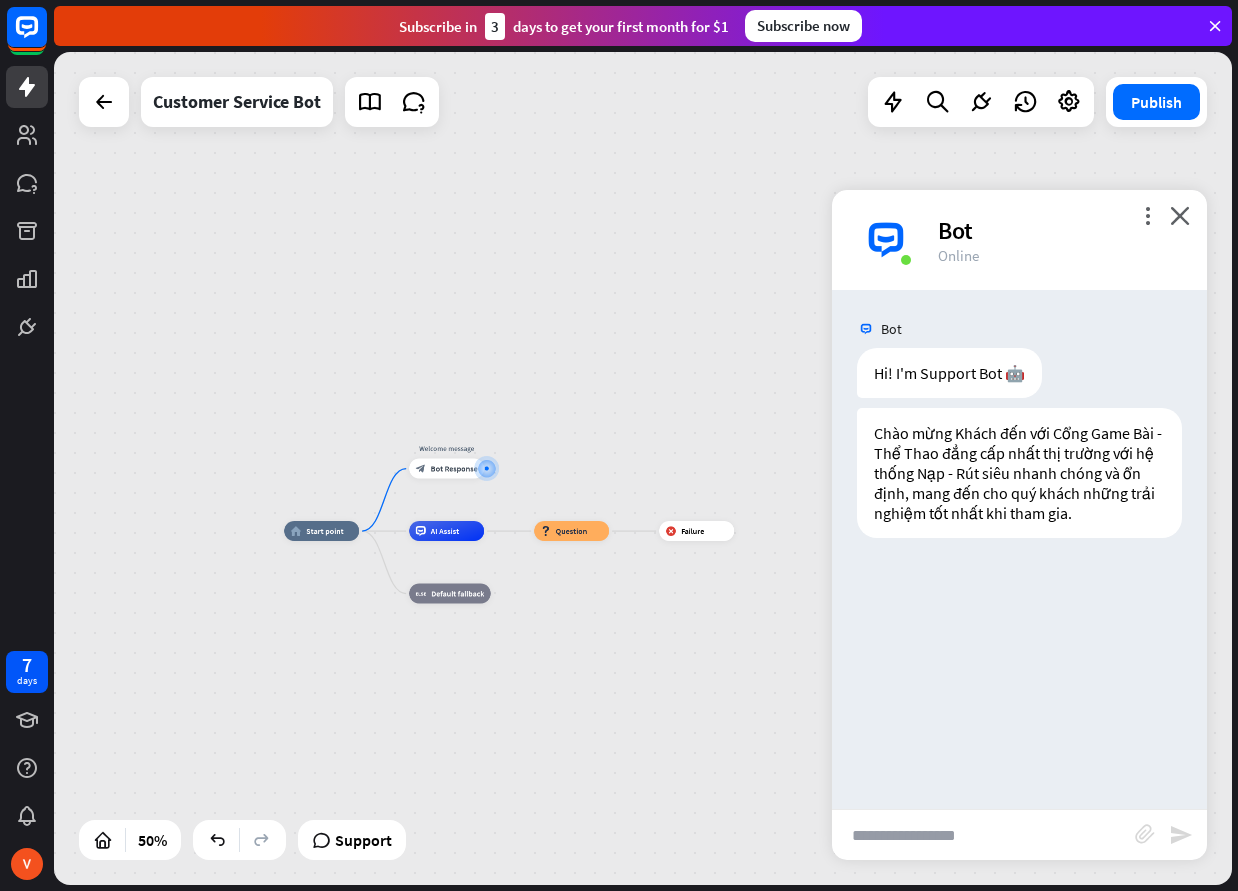click at bounding box center [983, 835] 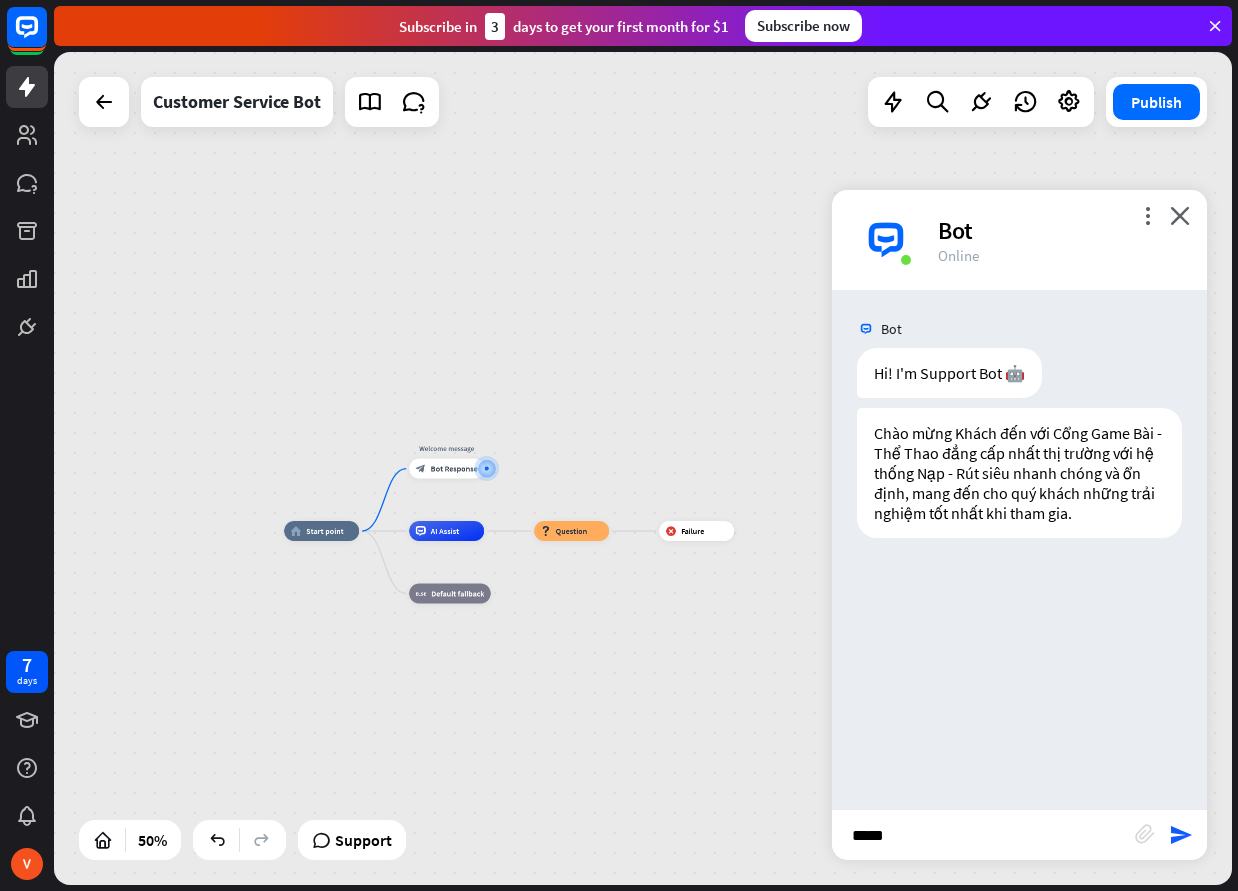 type on "******" 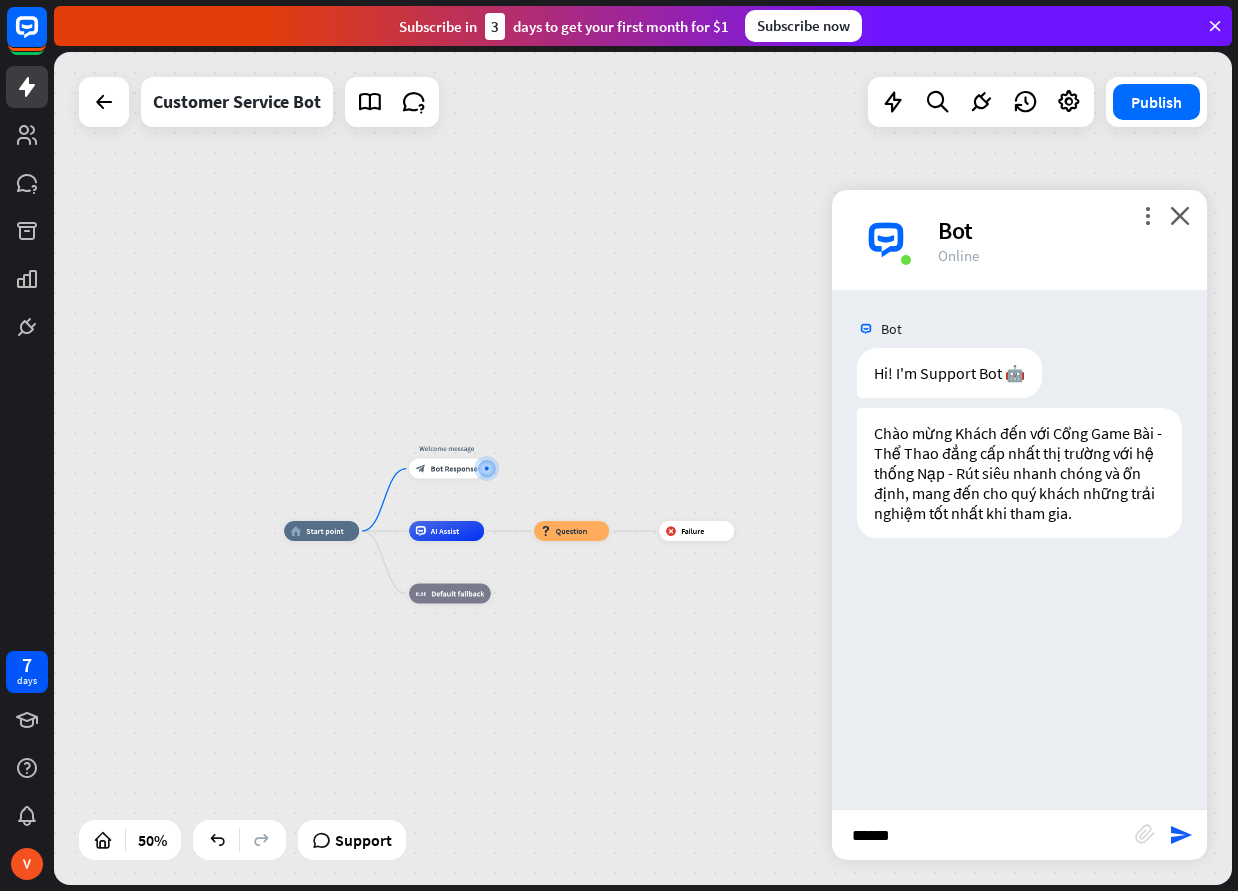 type 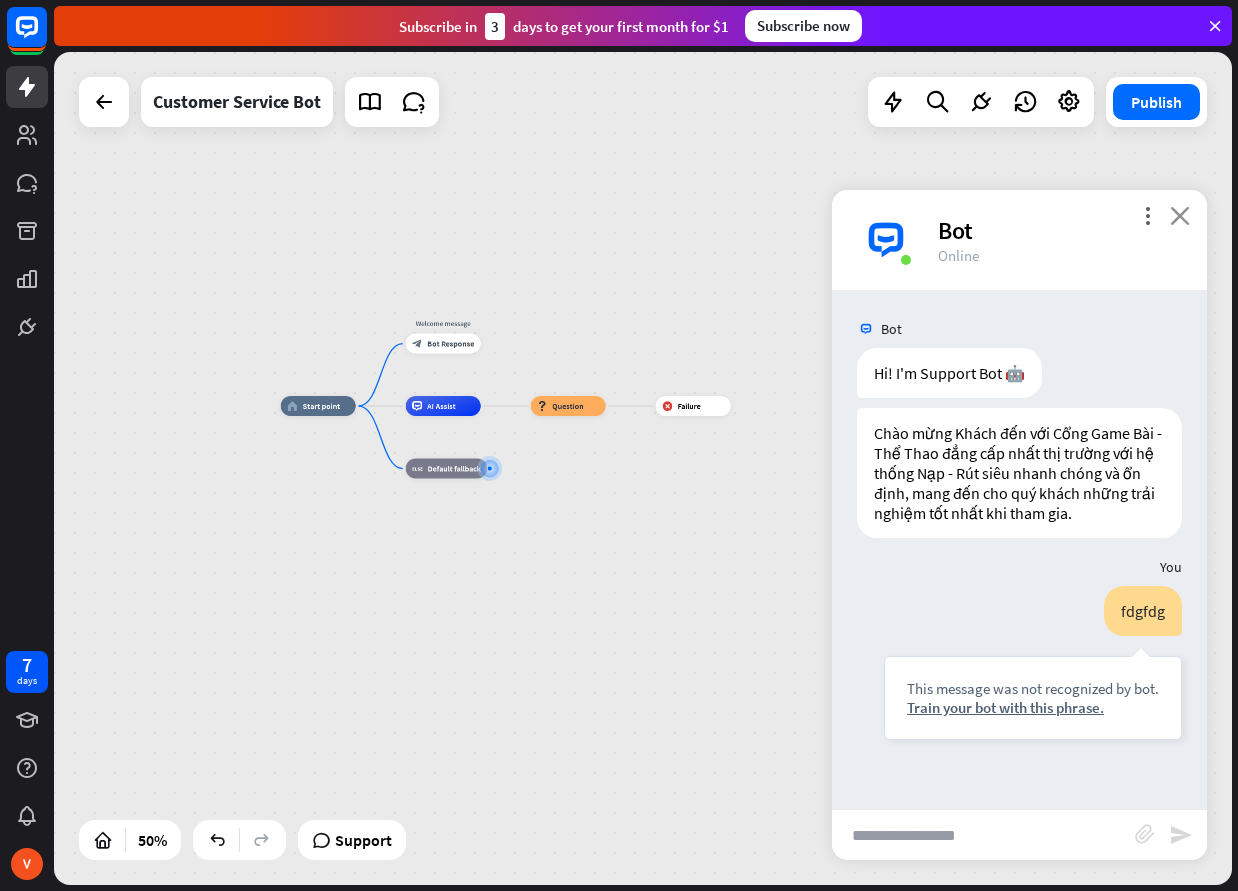 click on "close" at bounding box center [1180, 215] 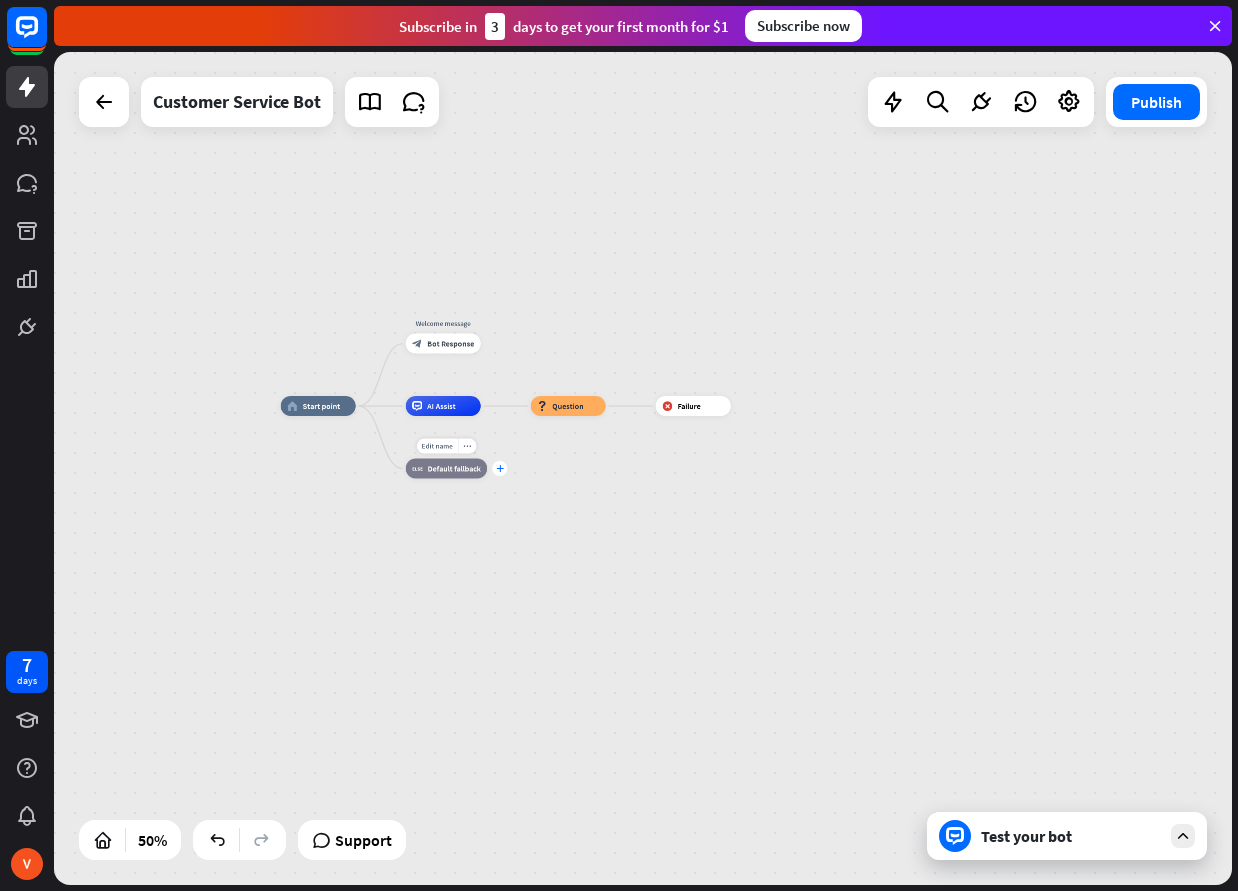 click on "plus" at bounding box center [500, 468] 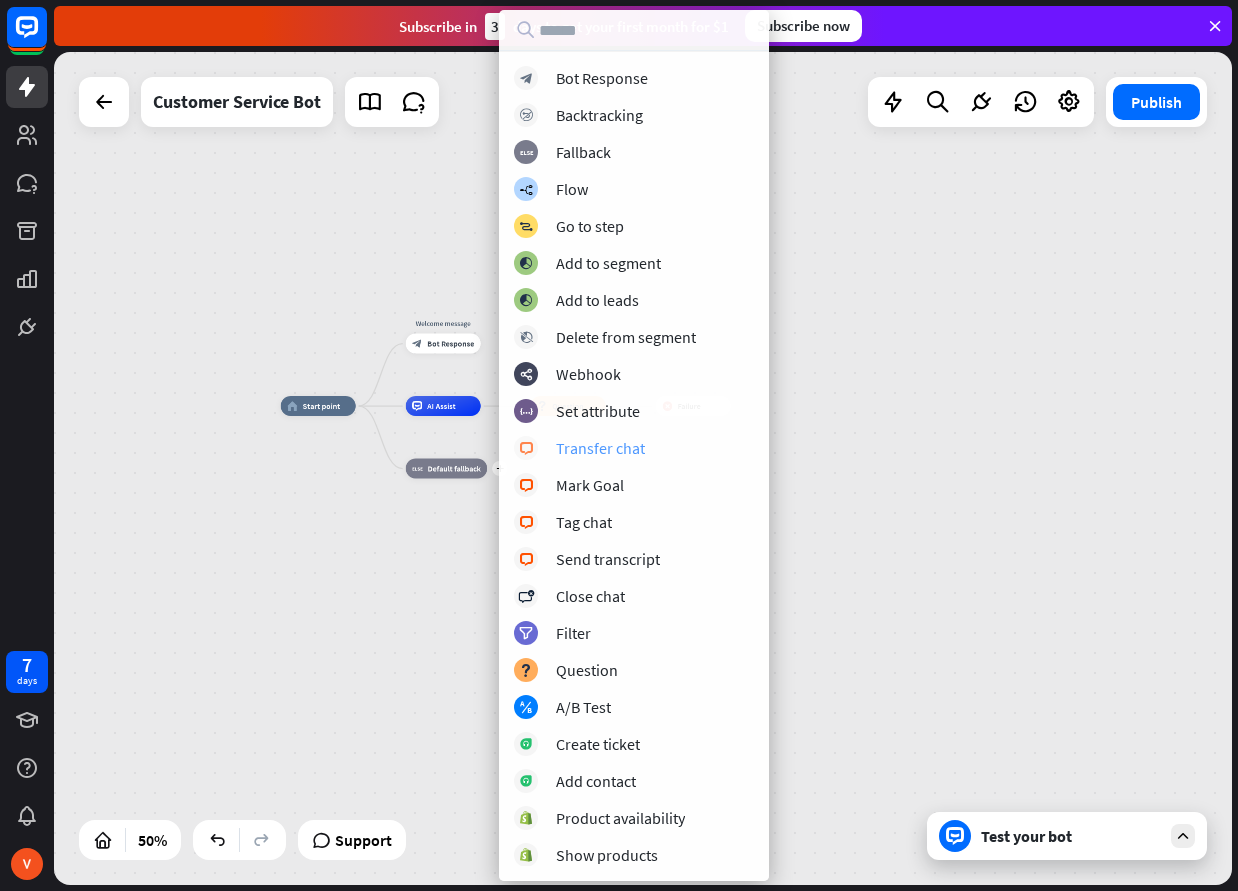 click on "Transfer chat" at bounding box center [600, 448] 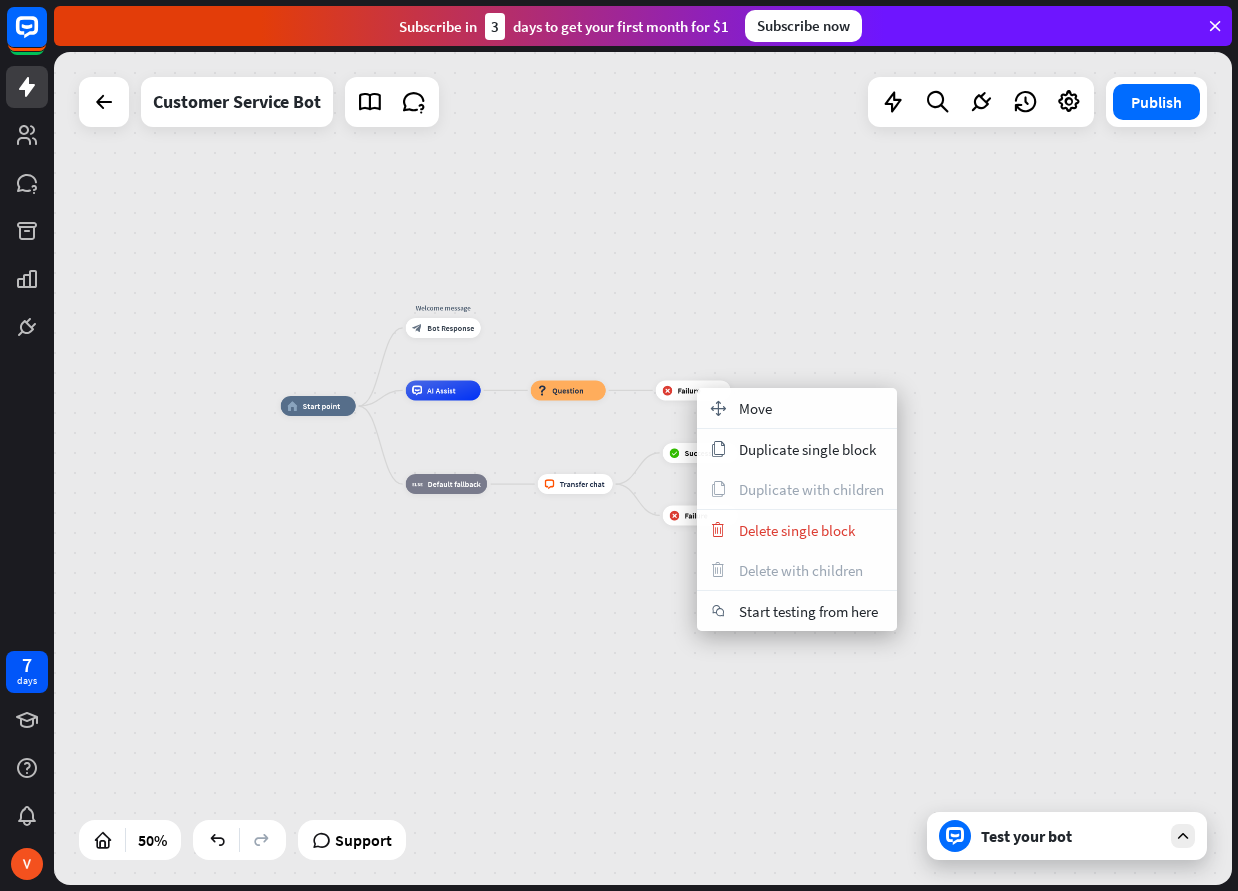click on "home_2   Start point                 Welcome message   block_bot_response   Bot Response                     AI Assist                   block_question   Question                   block_failure   Failure                   block_fallback   Default fallback                   block_livechat   Transfer chat                   block_success   Success                   block_failure   Failure" at bounding box center (575, 614) 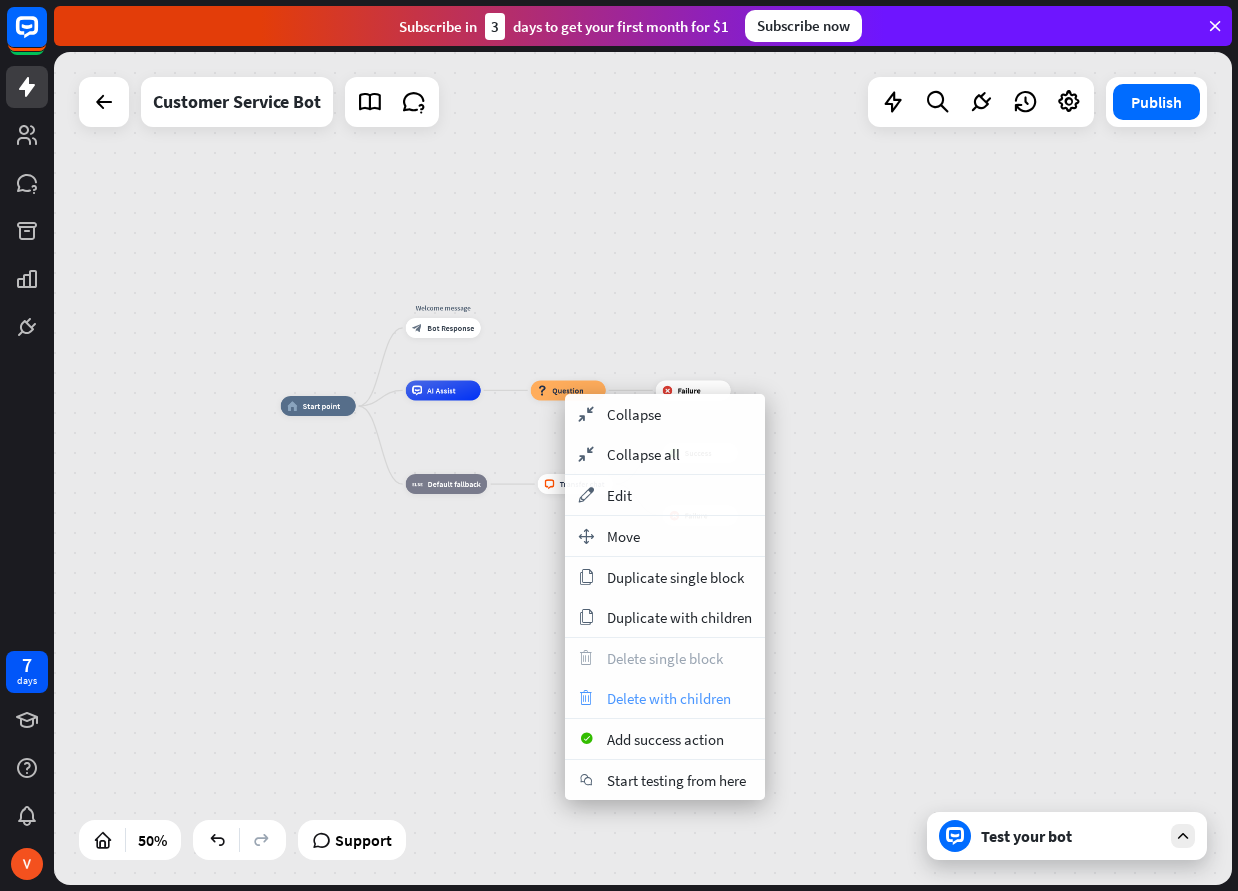 click on "Delete with children" at bounding box center [669, 698] 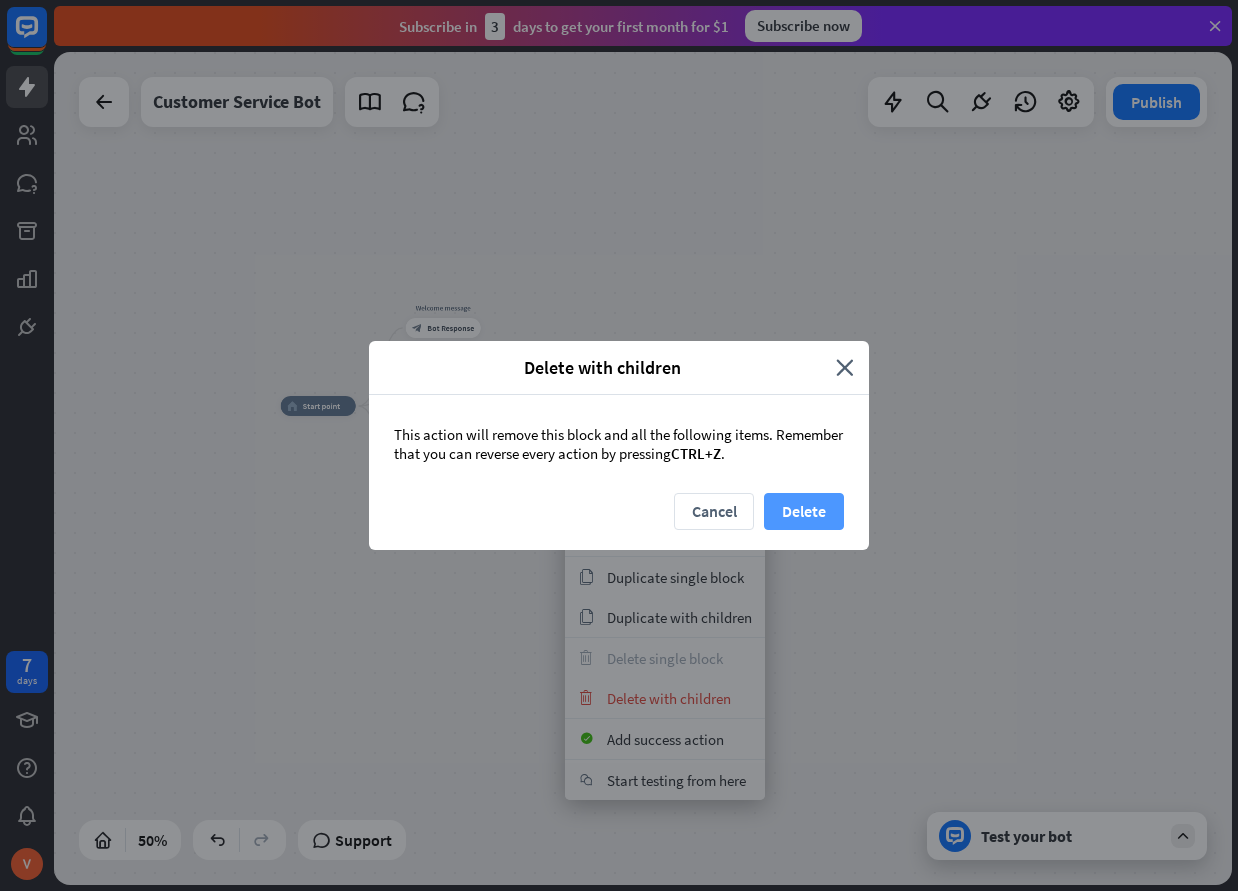 click on "Delete" at bounding box center [804, 511] 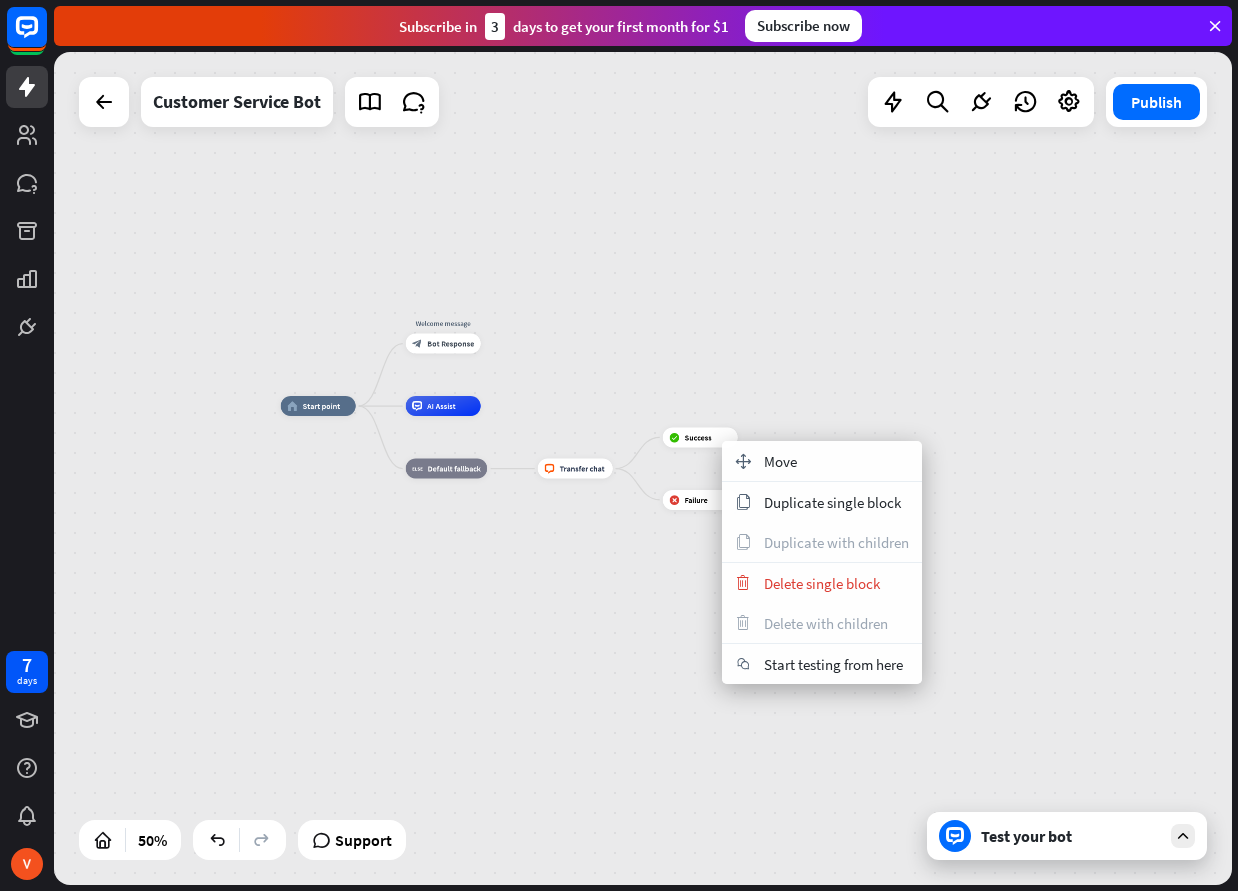 click on "home_2   Start point                 Welcome message   block_bot_response   Bot Response                     AI Assist                   block_fallback   Default fallback                   block_livechat   Transfer chat                   block_success   Success                   block_failure   Failure" at bounding box center (575, 614) 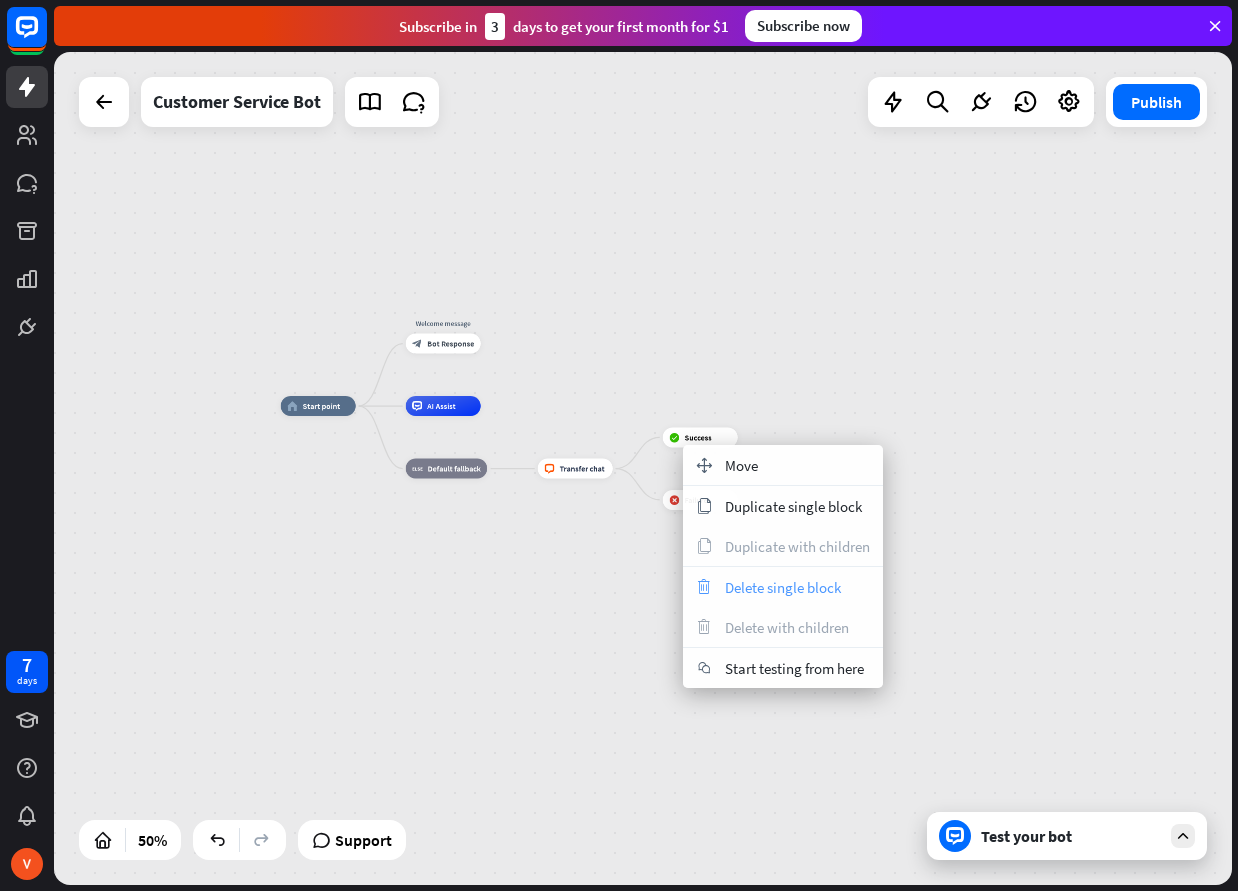 click on "Delete single block" at bounding box center [783, 587] 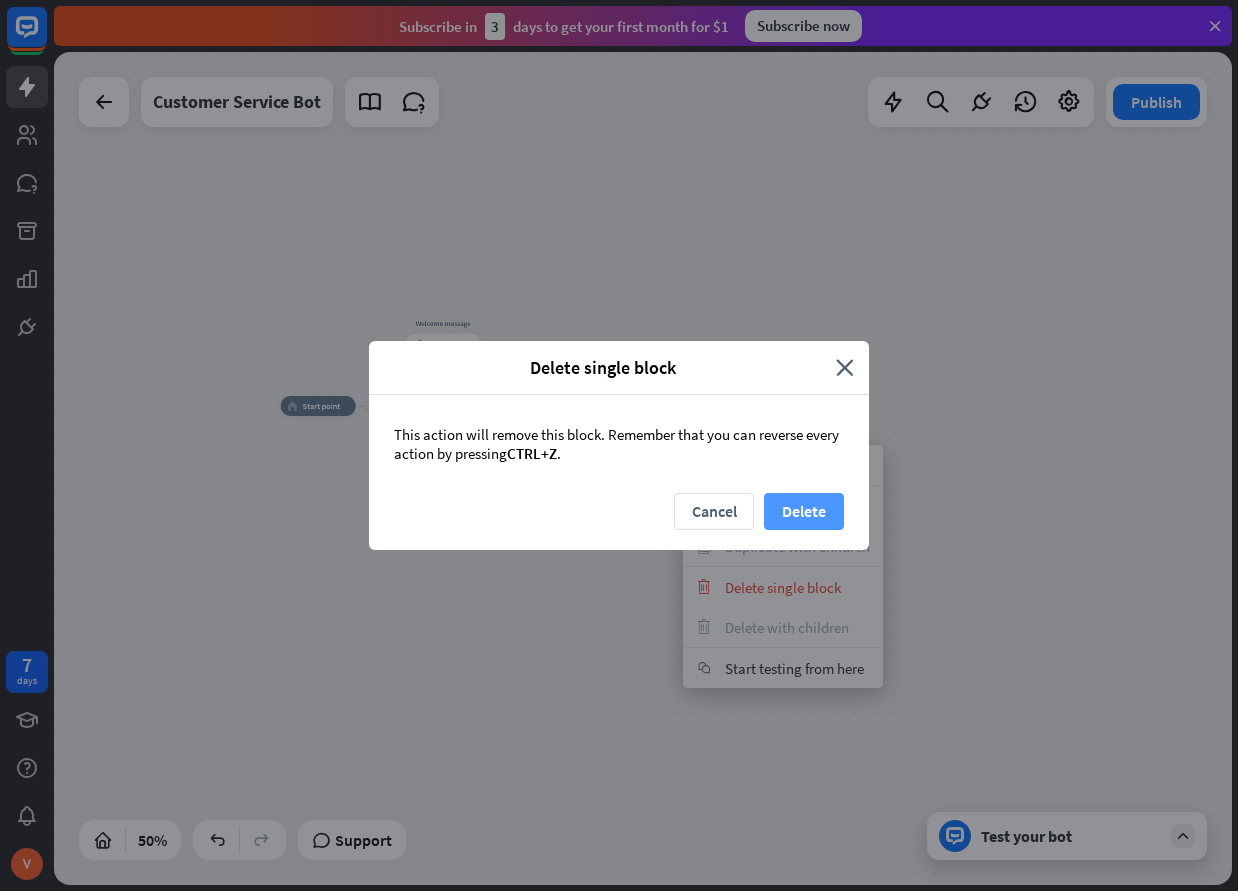 click on "Delete" at bounding box center [804, 511] 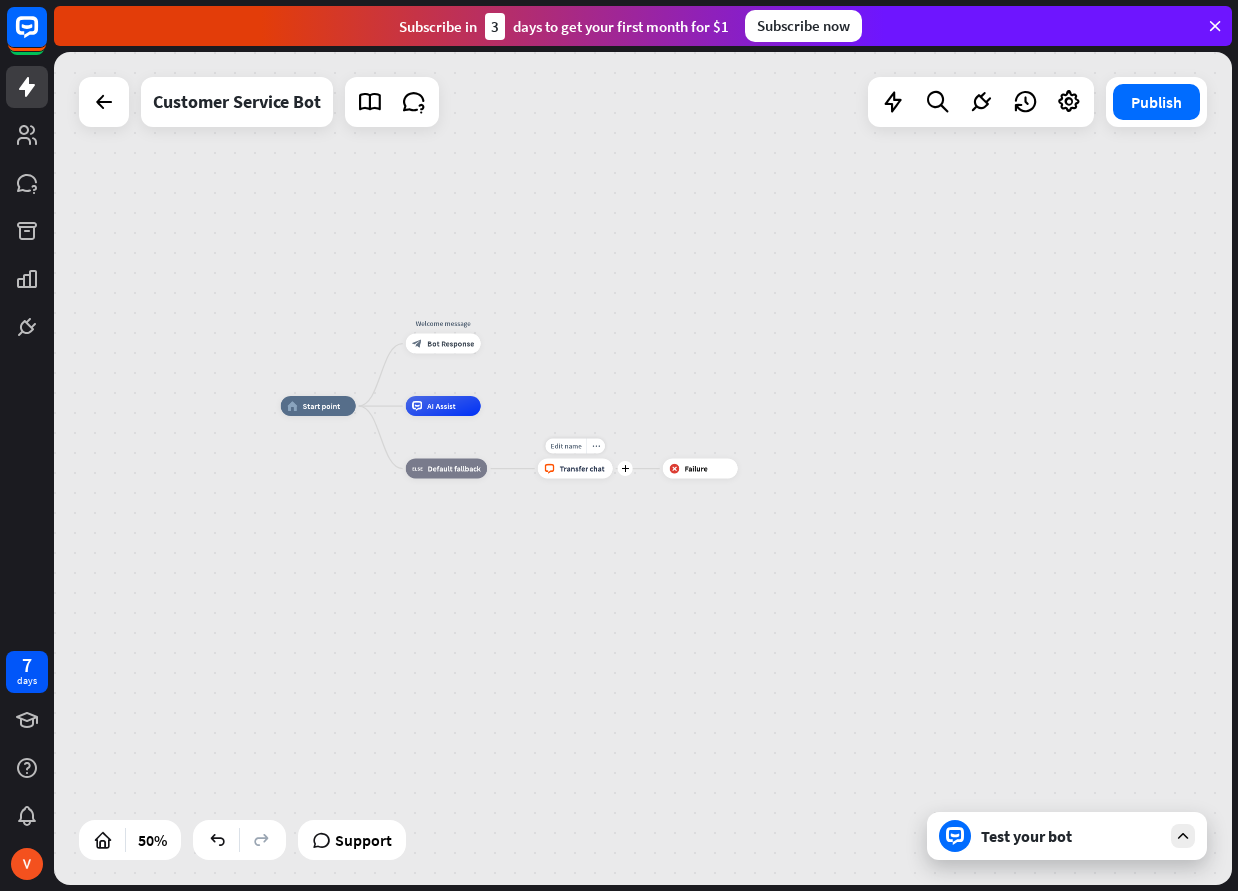 click on "Transfer chat" at bounding box center [582, 469] 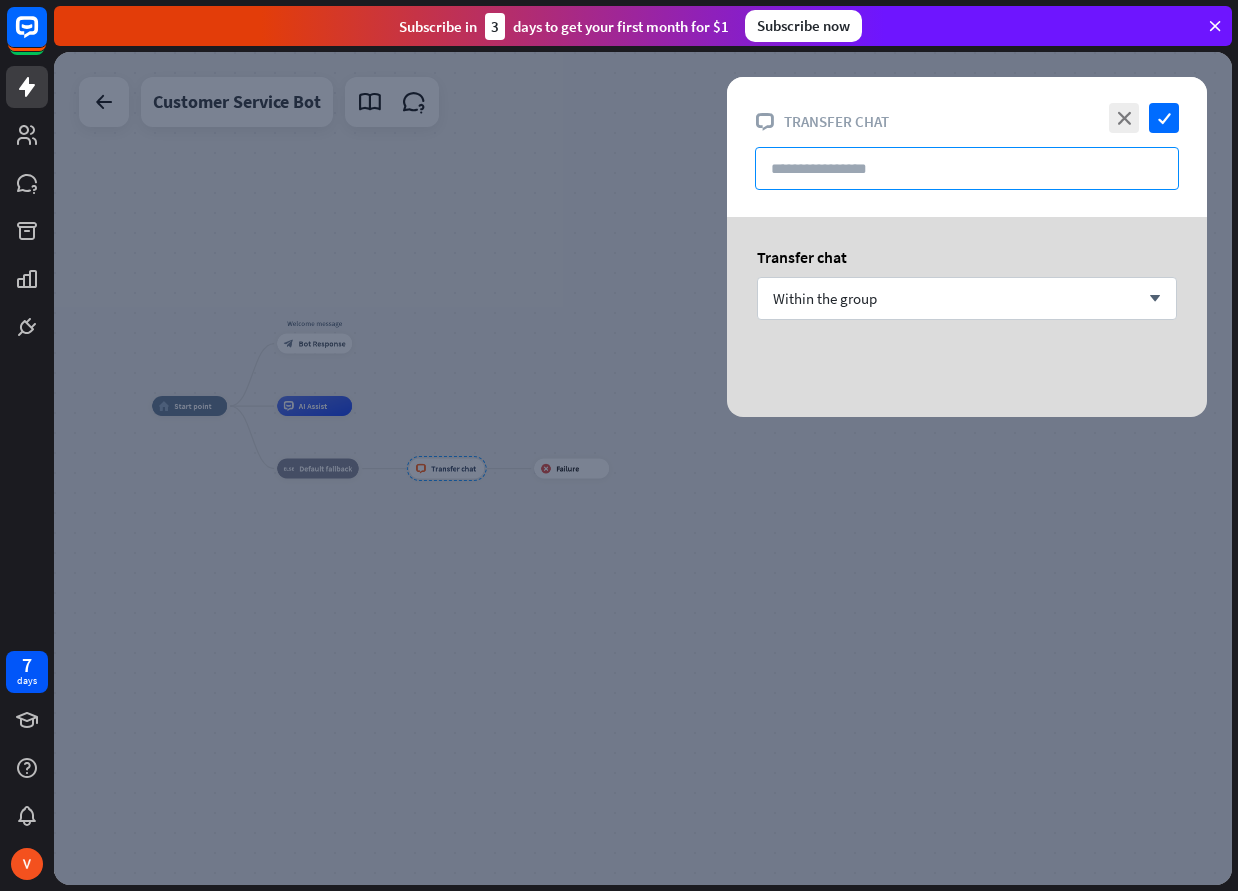 click at bounding box center (967, 168) 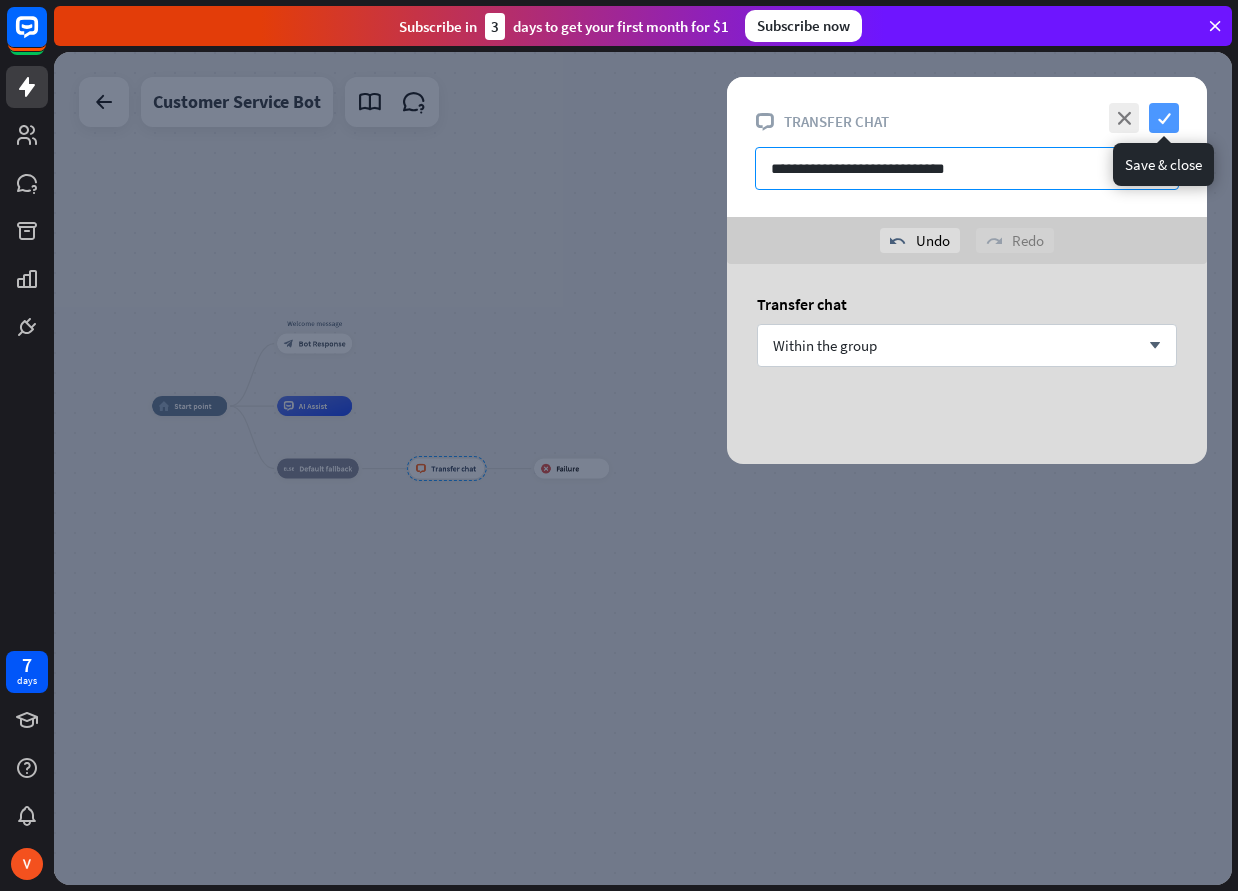 type on "**********" 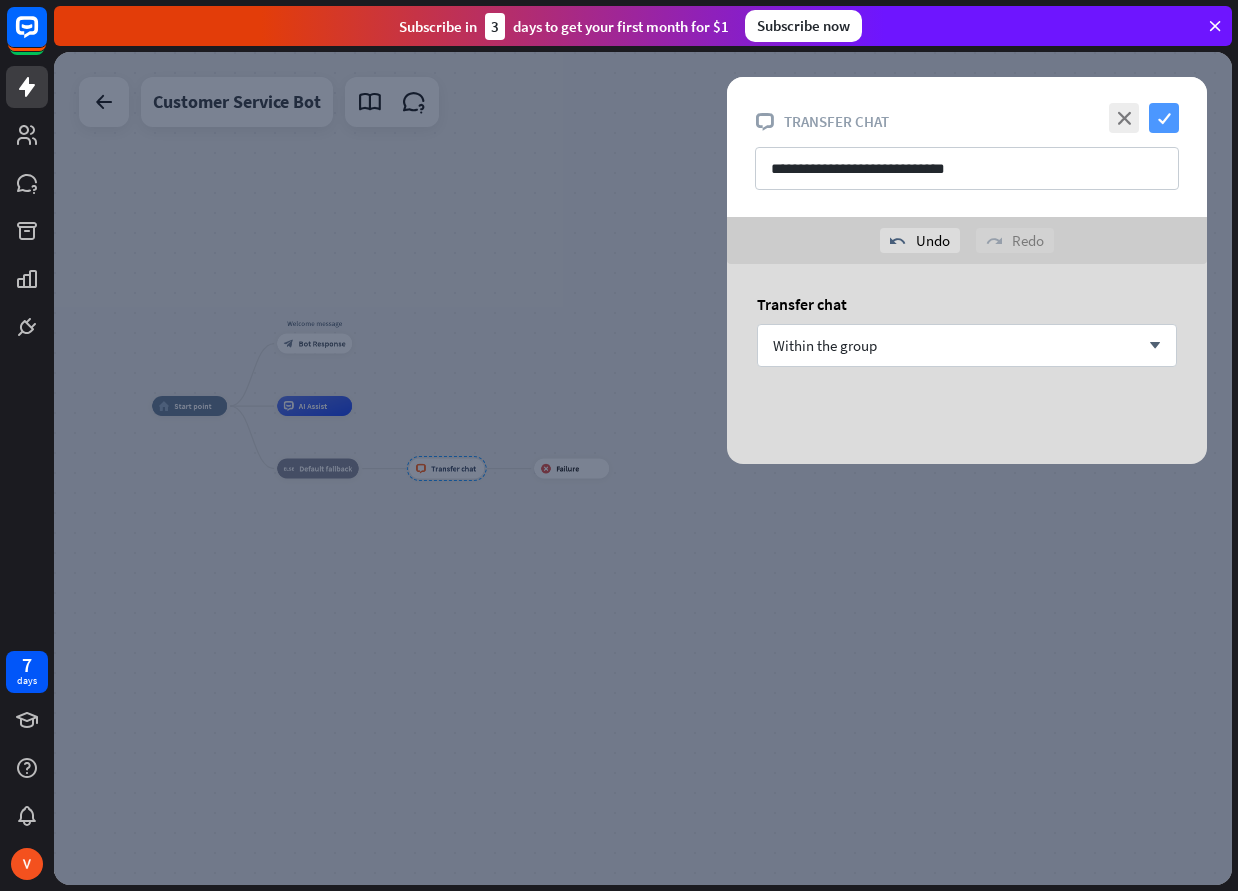 click on "check" at bounding box center [1164, 118] 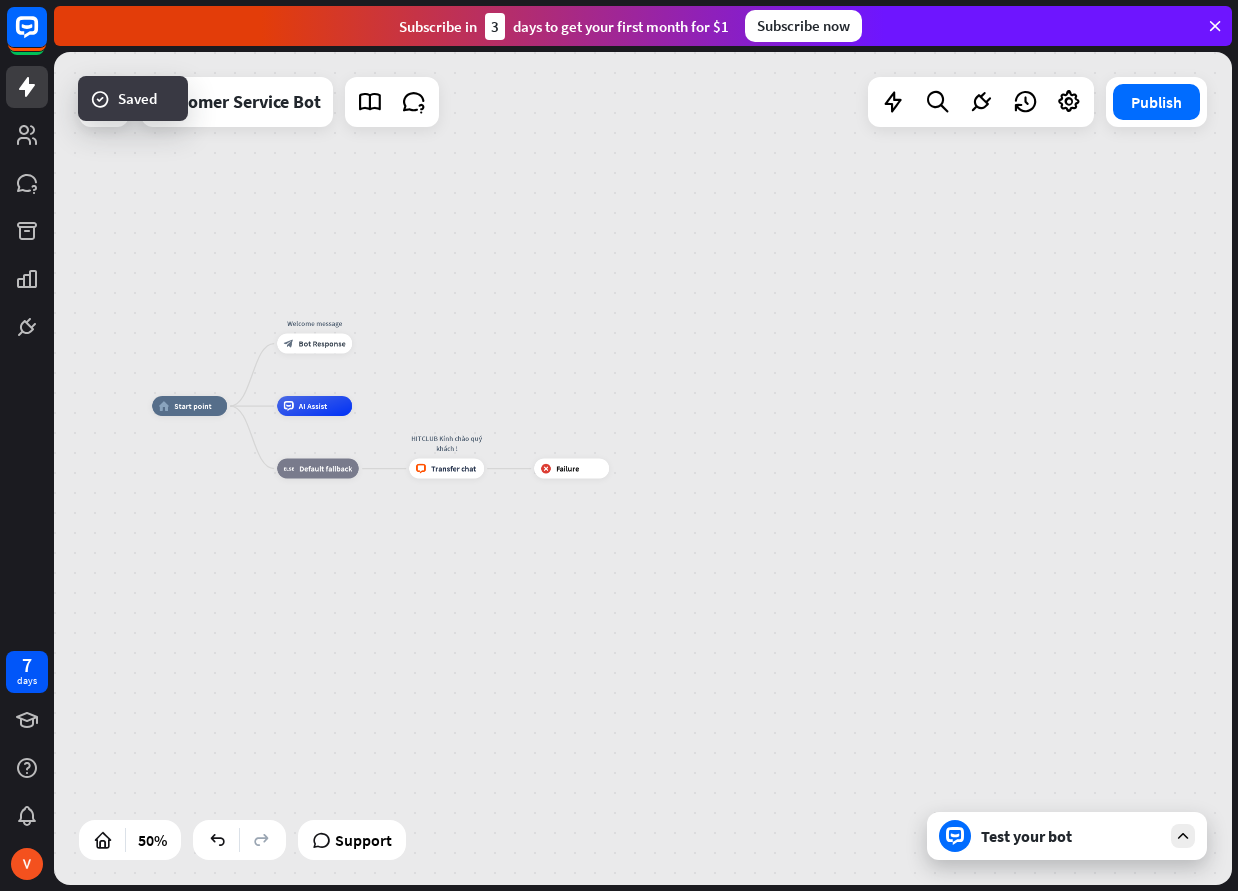 click on "Test your bot" at bounding box center (1071, 836) 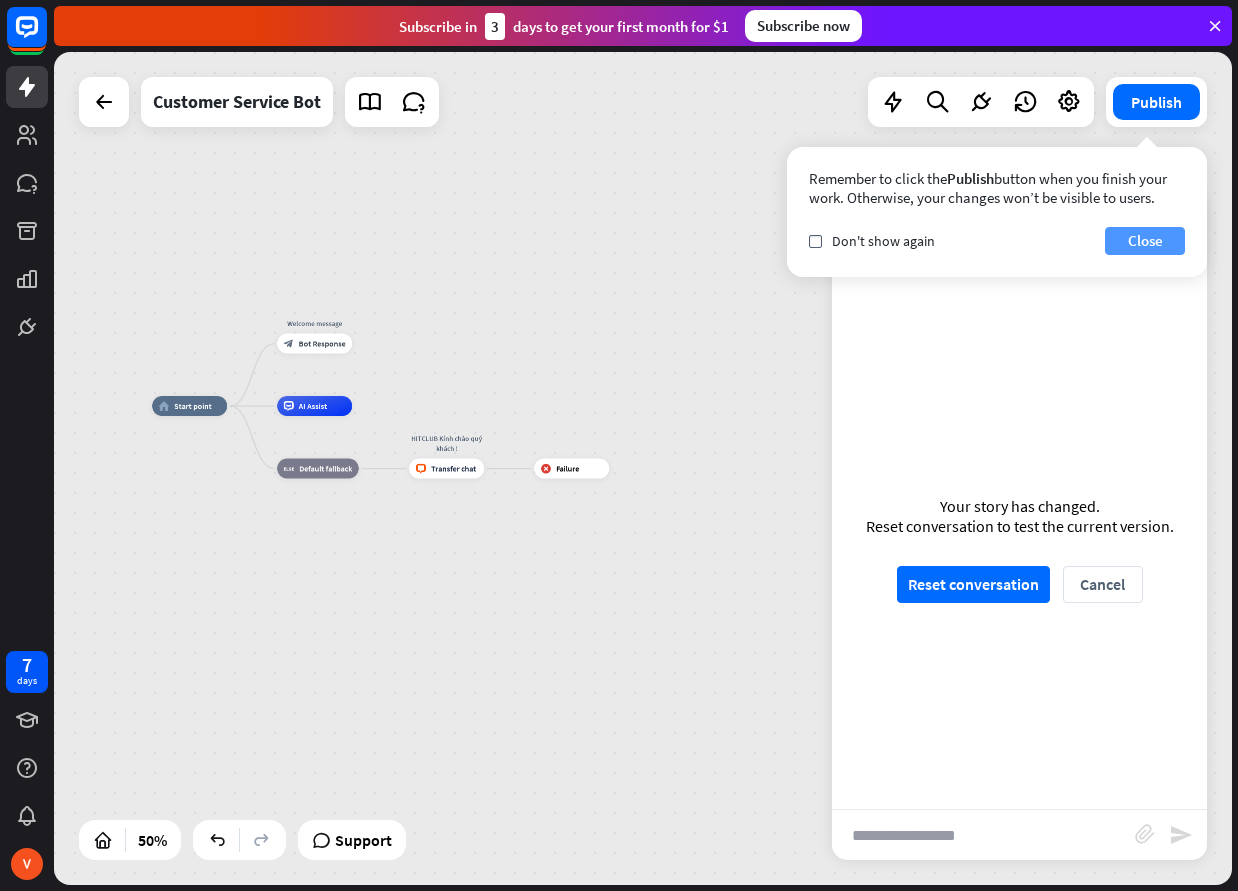 click on "Close" at bounding box center [1145, 241] 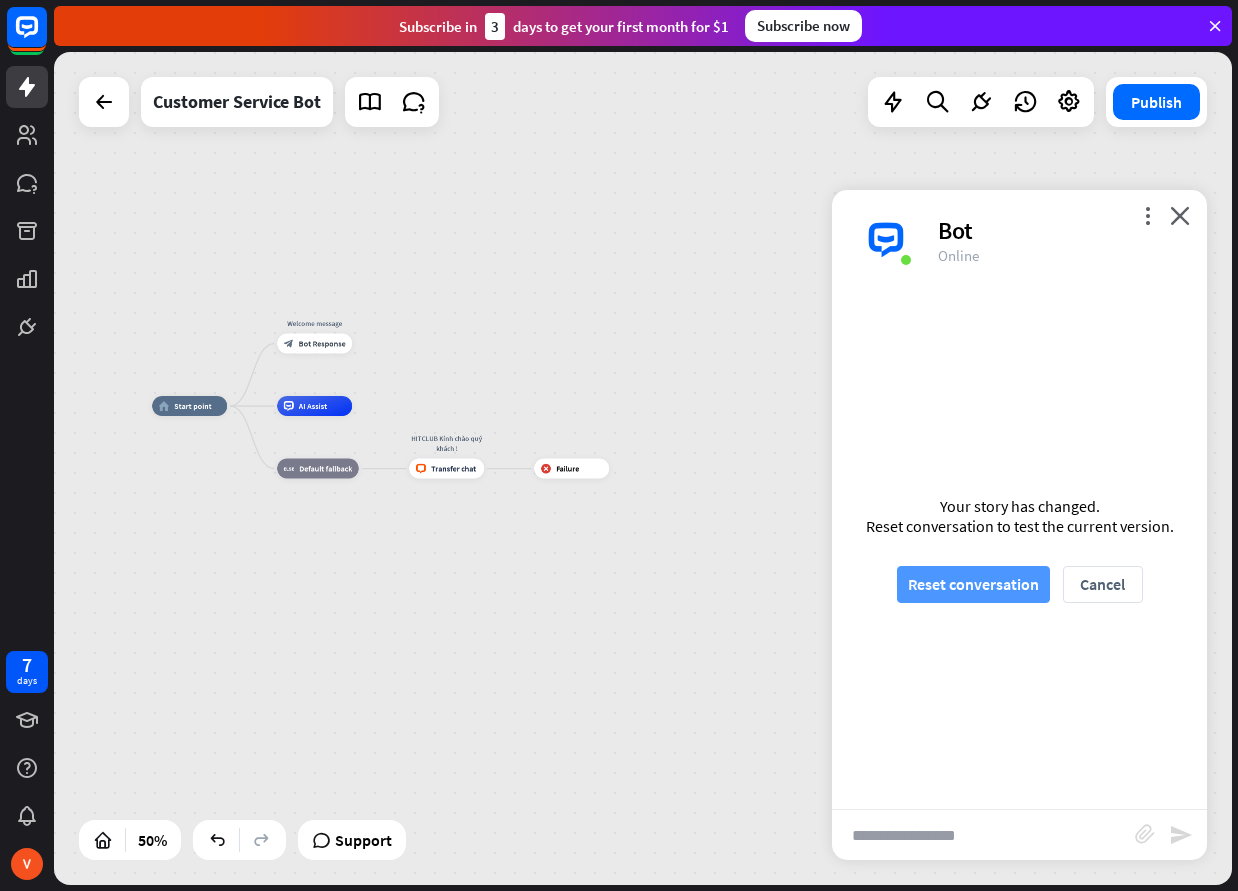 click on "Reset conversation" at bounding box center (973, 584) 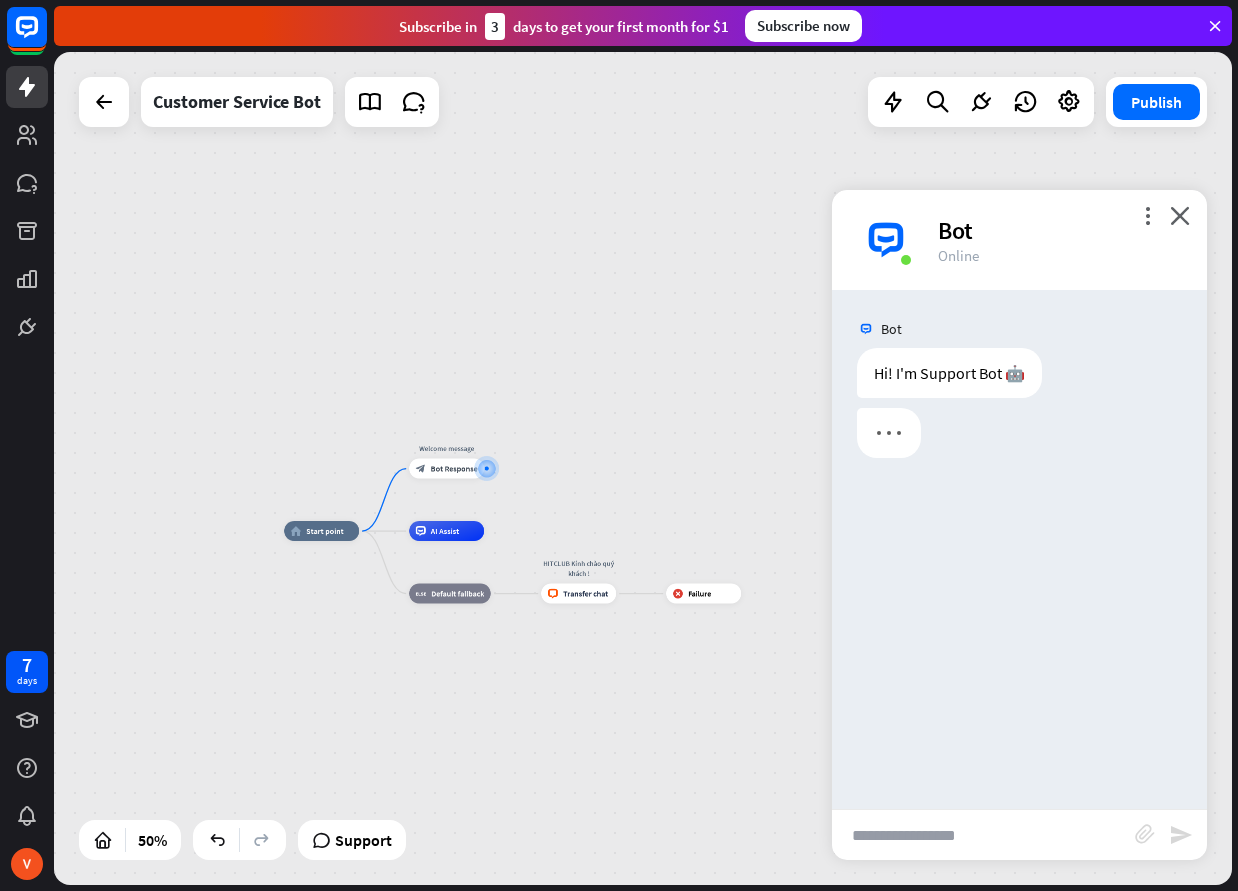 click at bounding box center (983, 835) 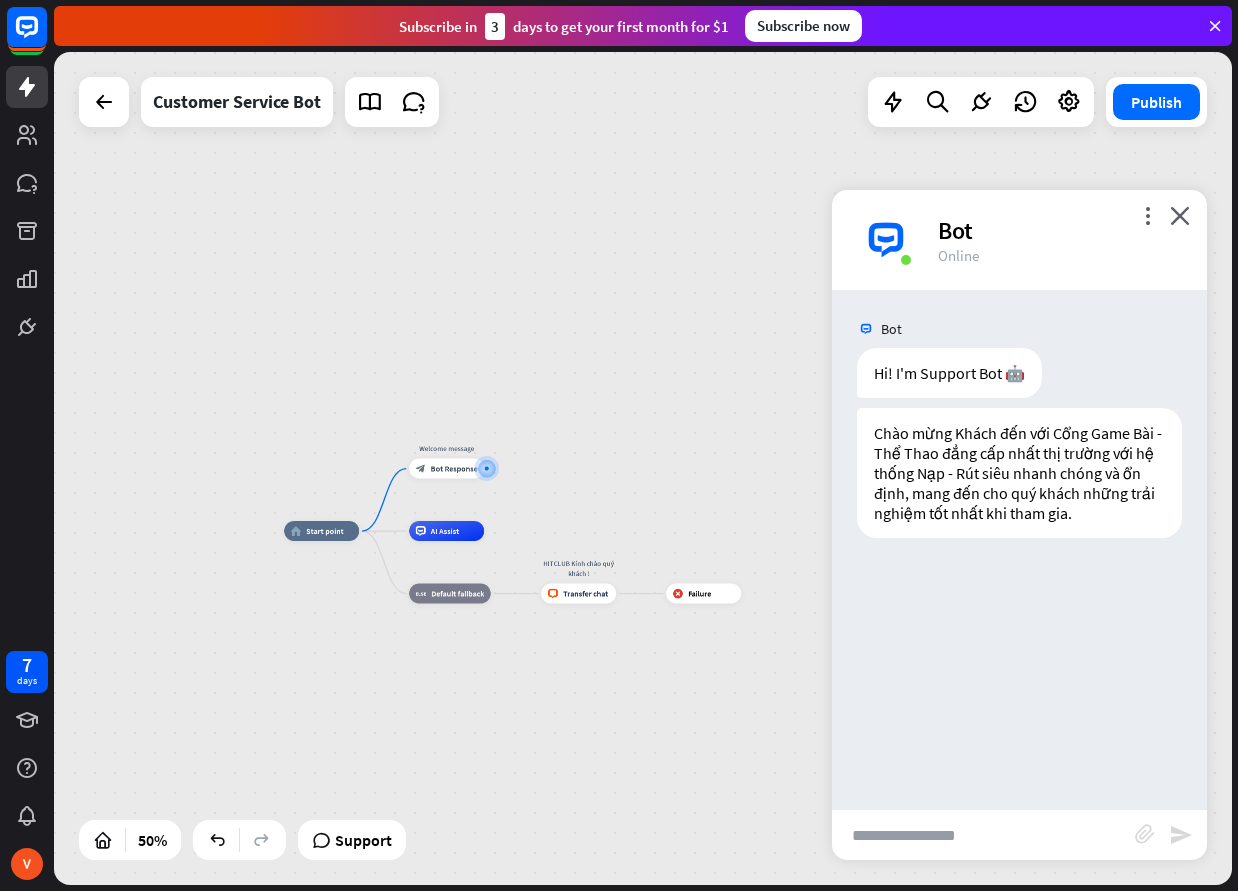 click at bounding box center (983, 835) 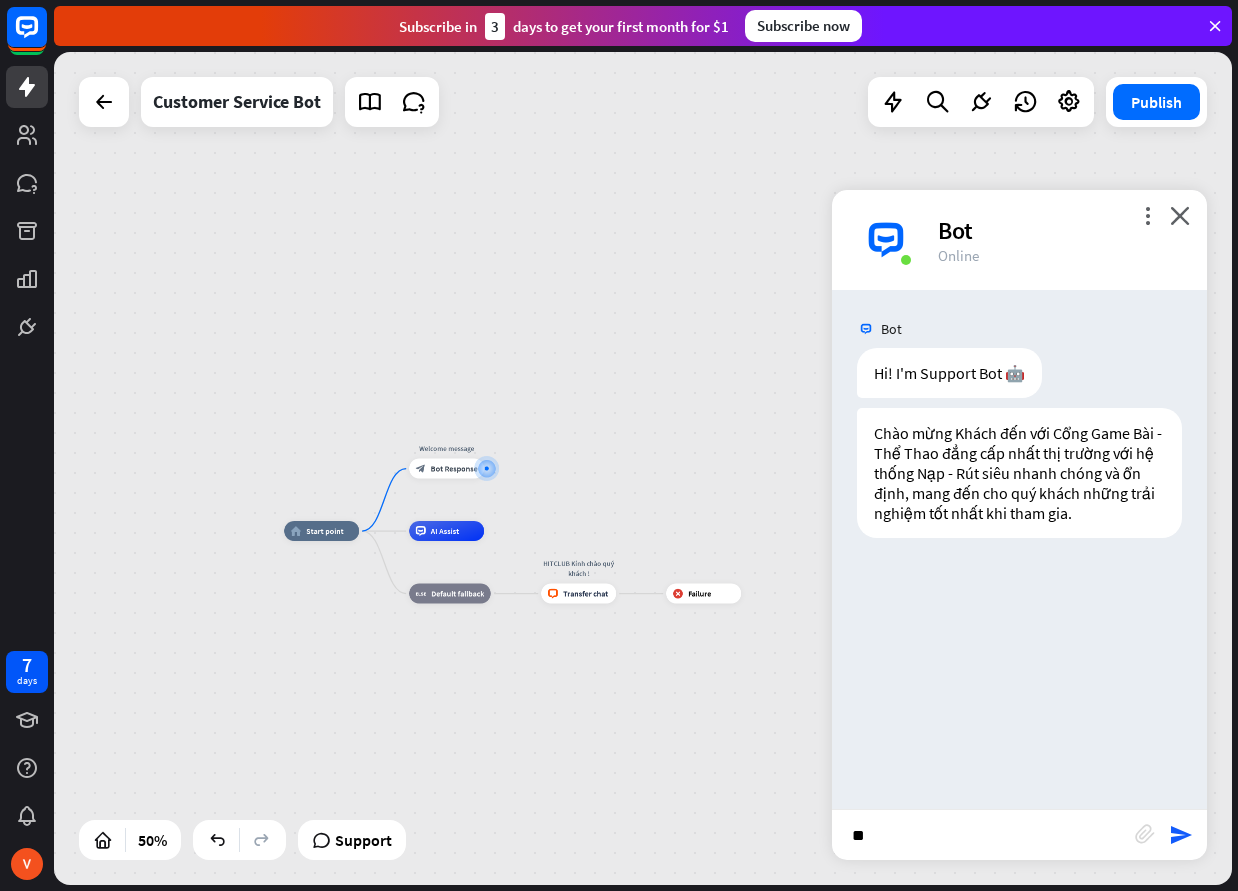 type on "***" 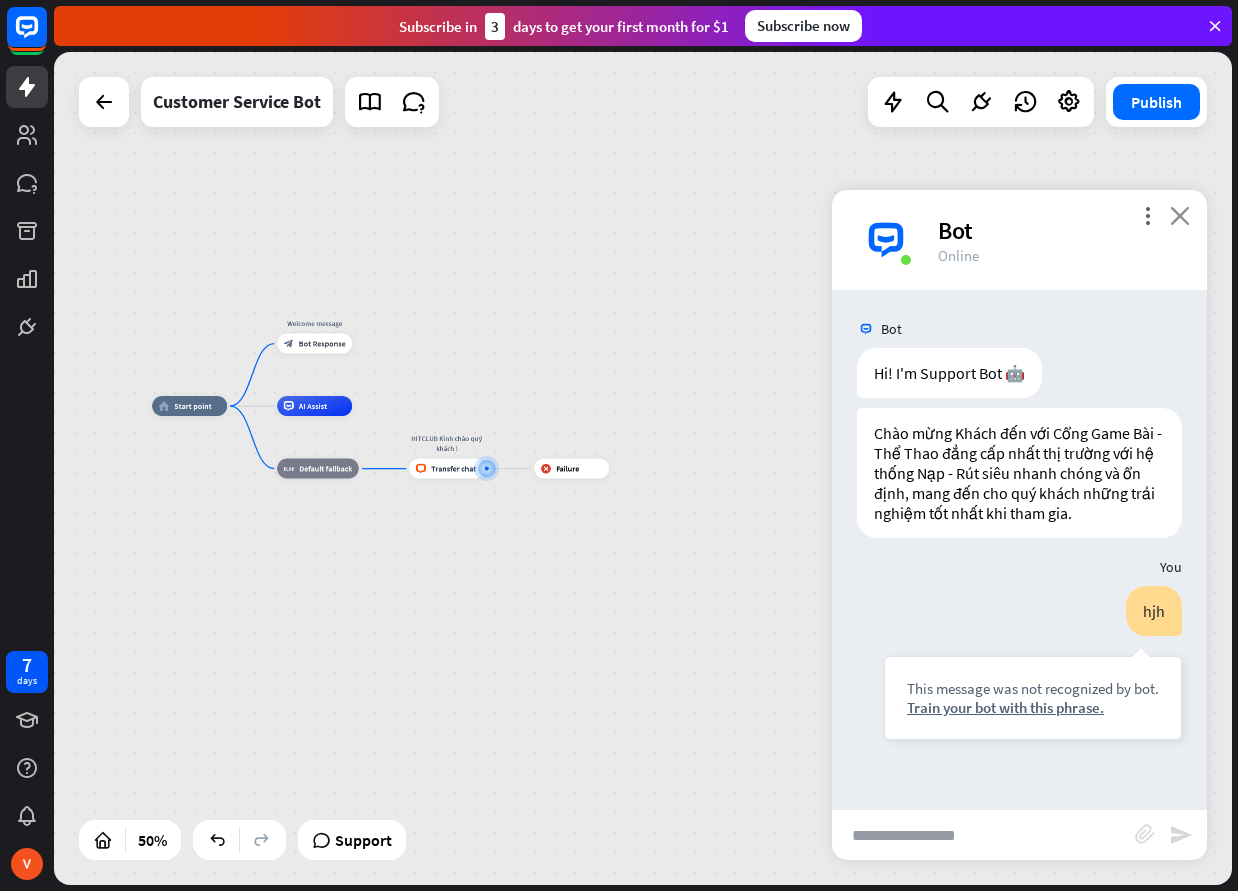 click on "close" at bounding box center (1180, 215) 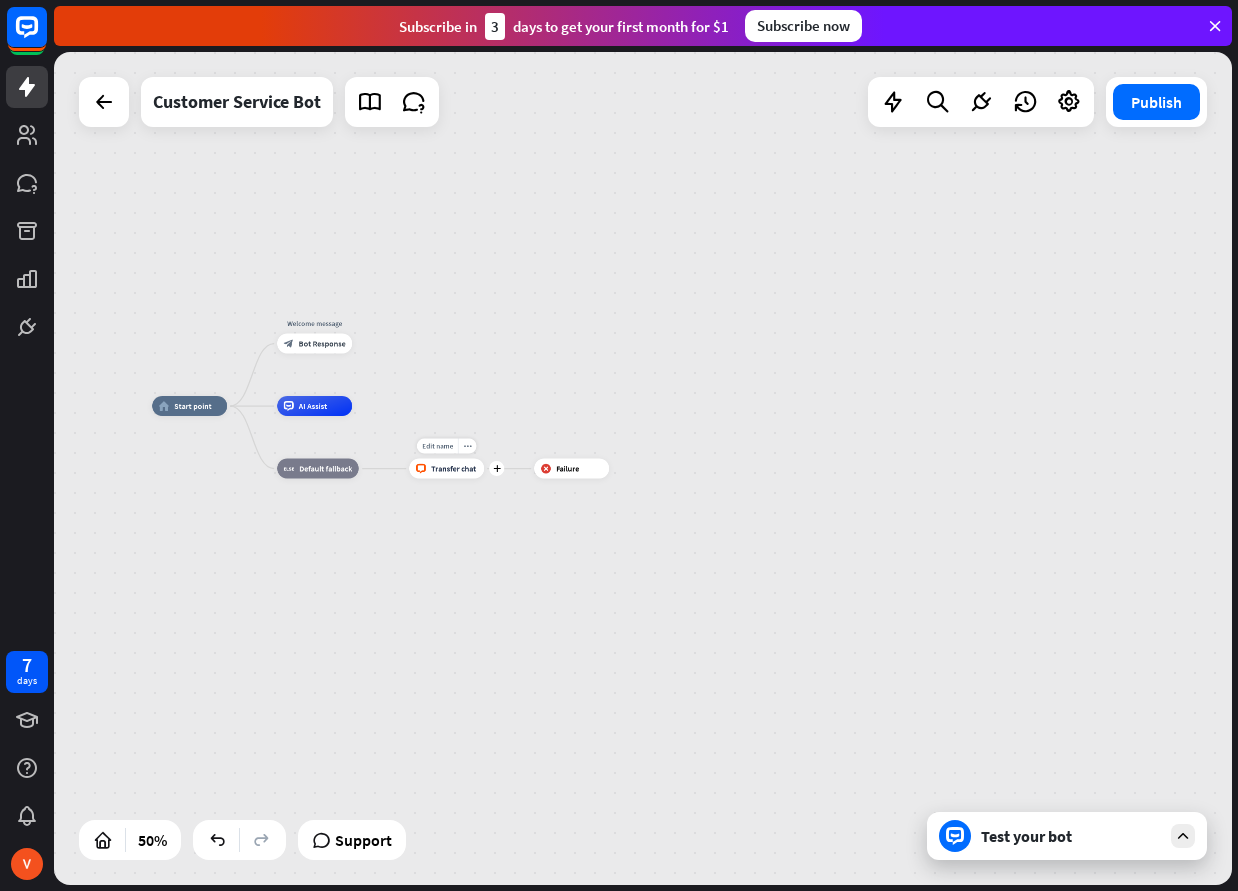 click on "Transfer chat" at bounding box center (453, 469) 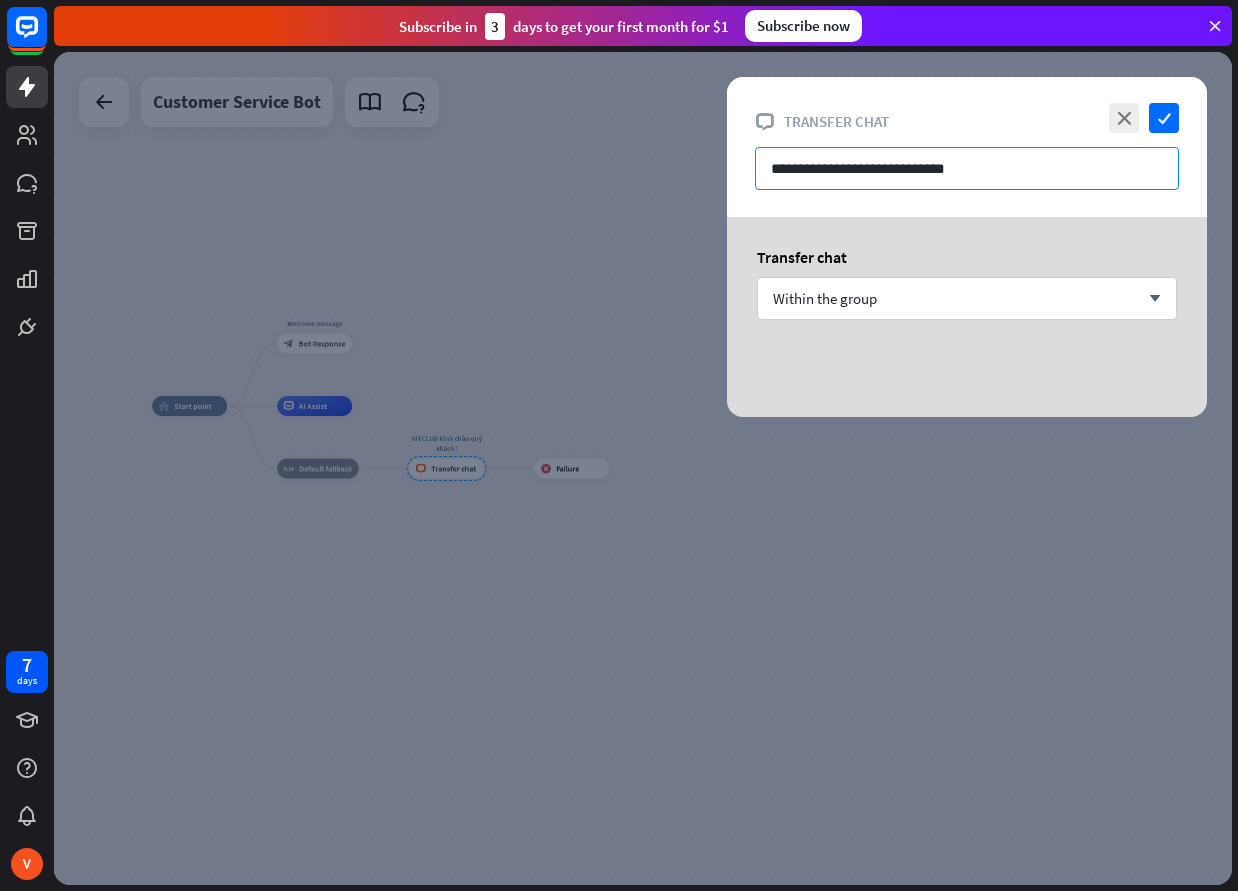click on "**********" at bounding box center [967, 168] 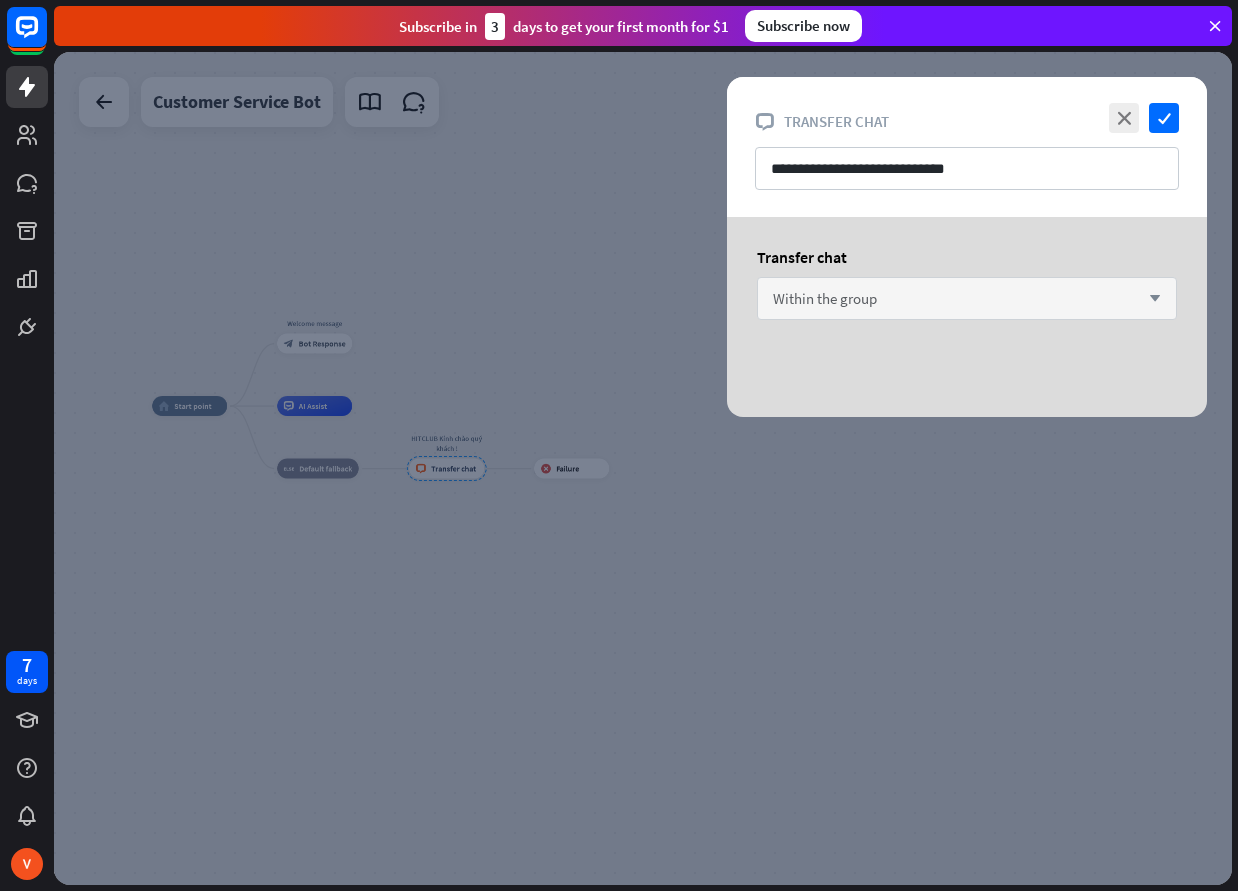 click on "Within the group
arrow_down" at bounding box center (967, 298) 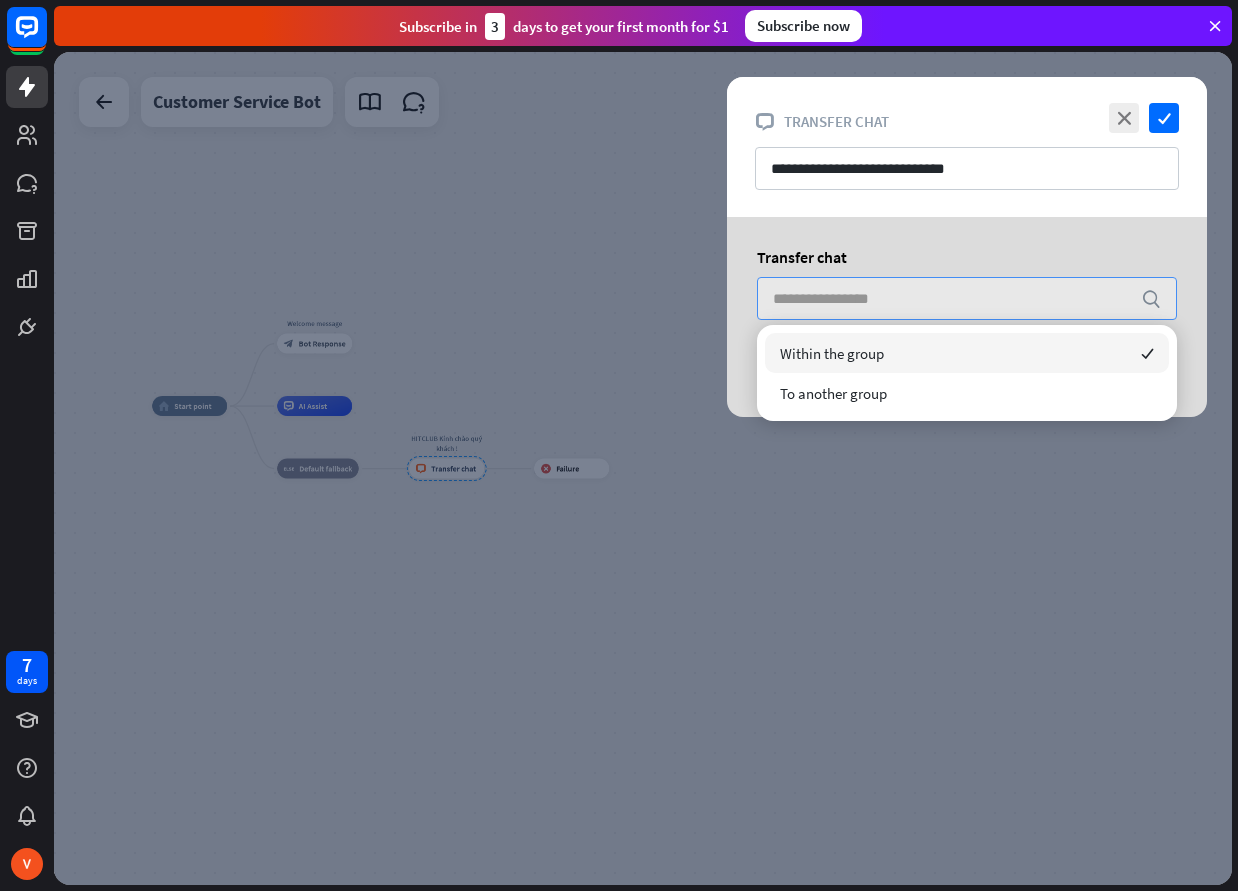 click on "search" at bounding box center (1151, 299) 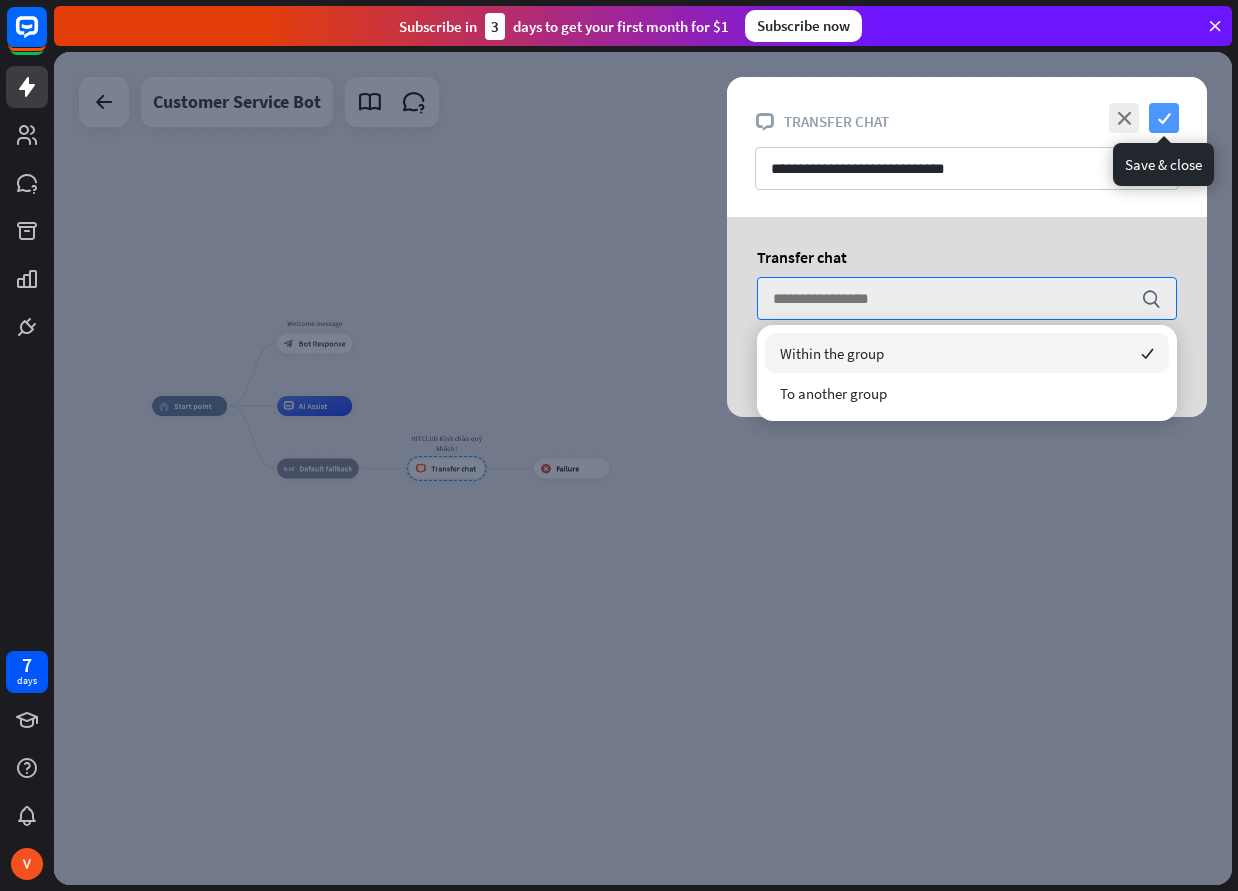 click on "check" 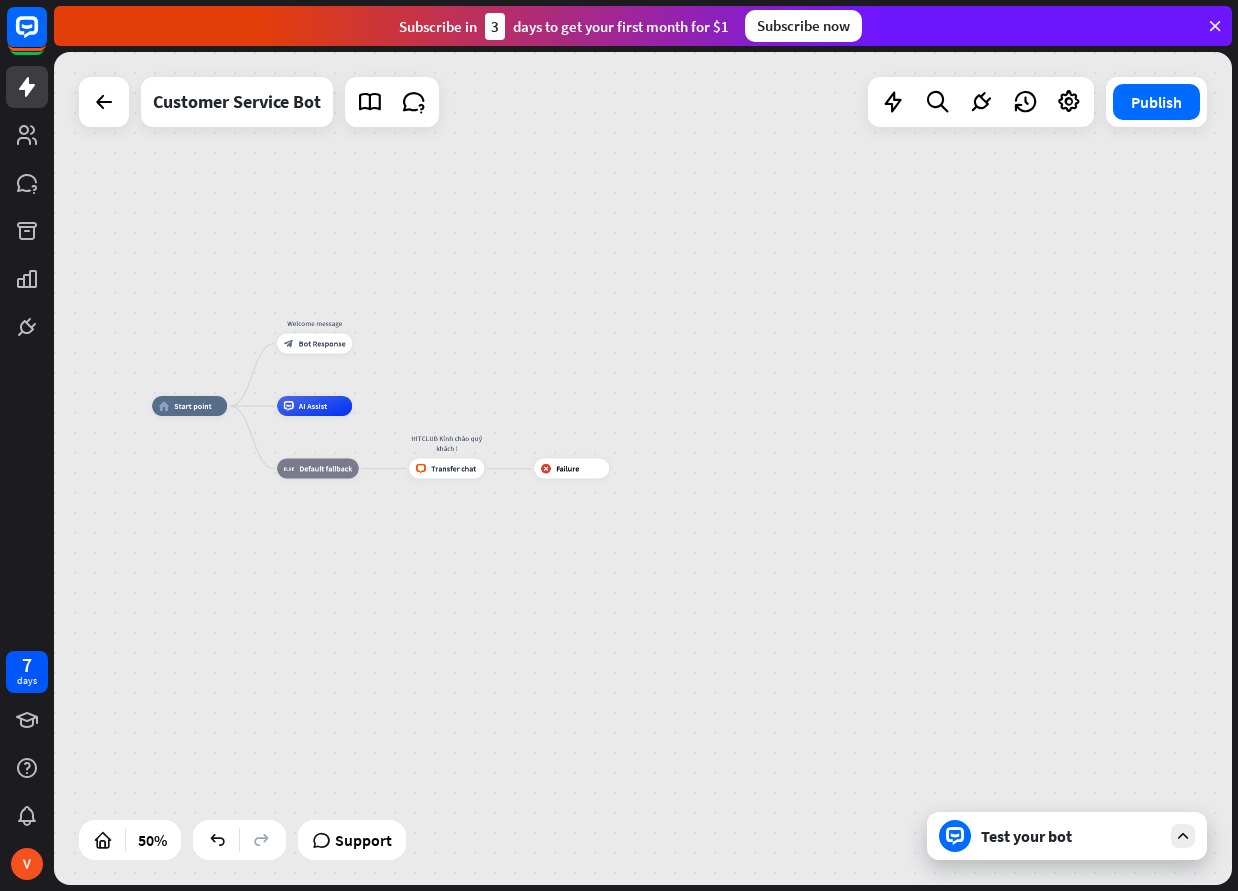 click on "Test your bot" at bounding box center [1067, 836] 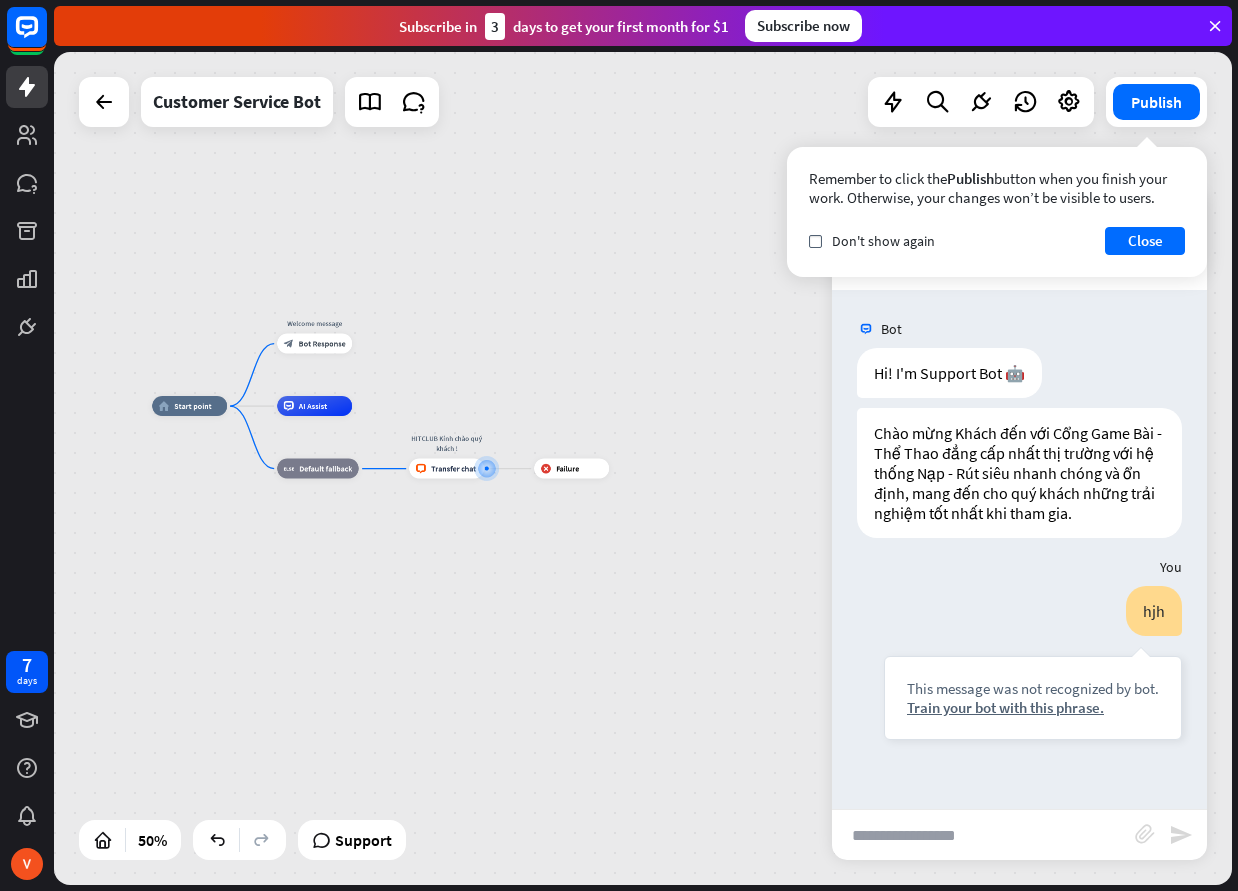 click at bounding box center [983, 835] 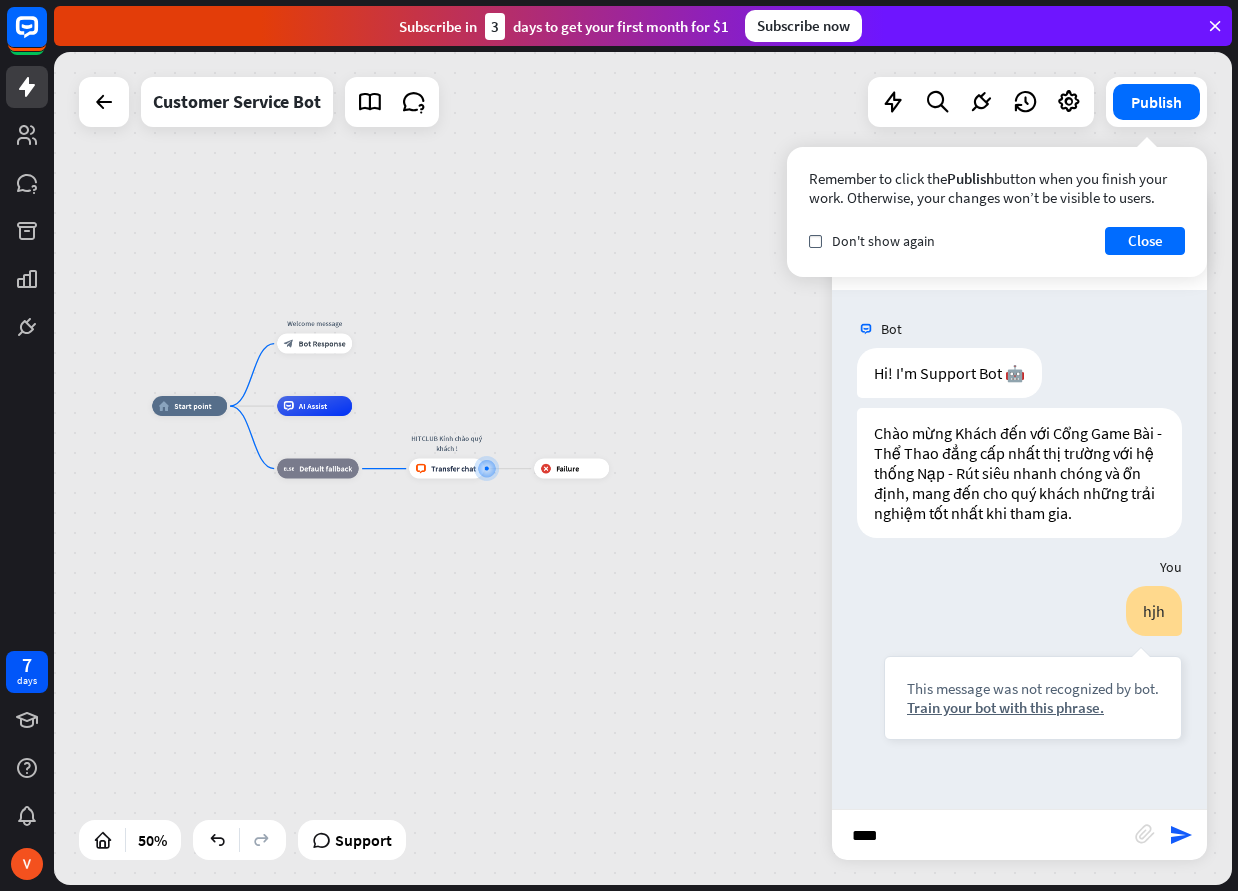 type on "*****" 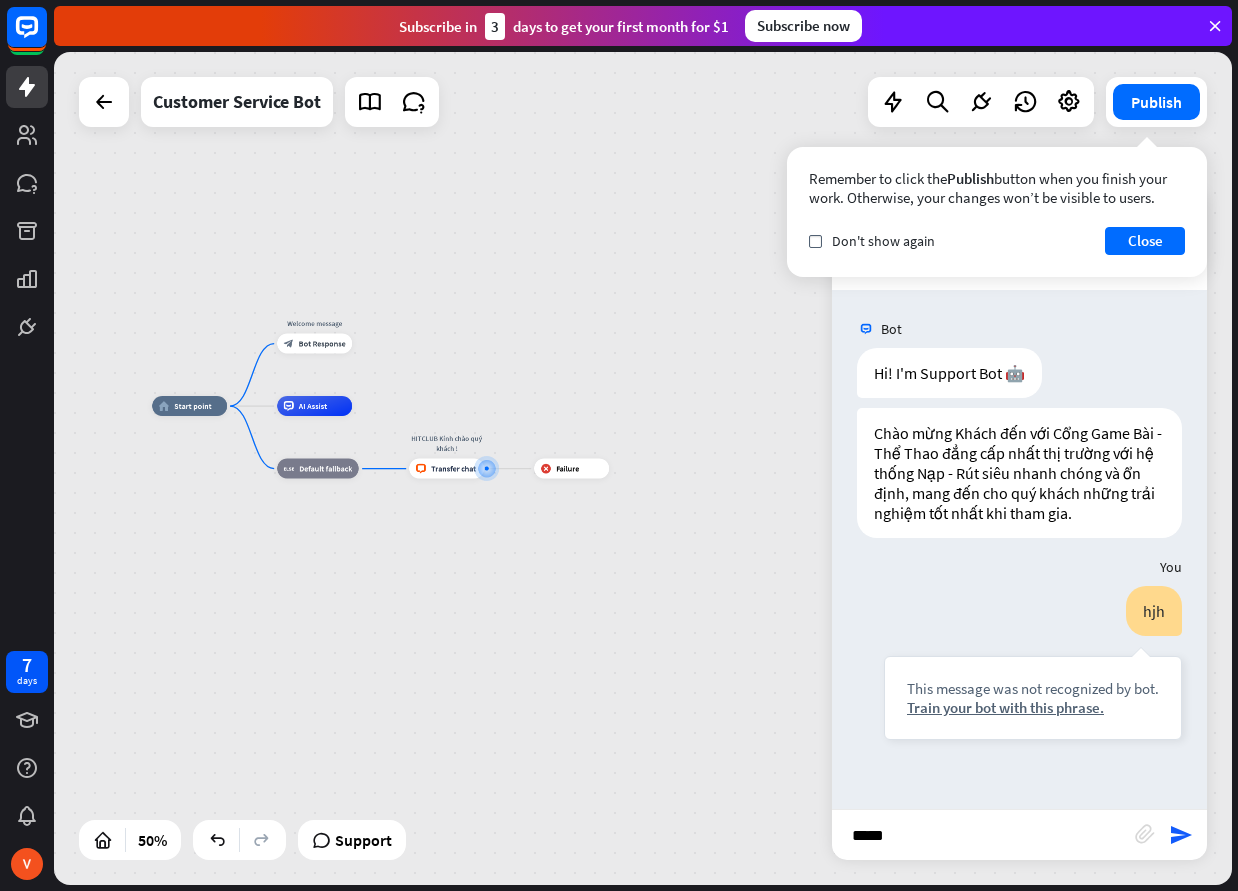 type 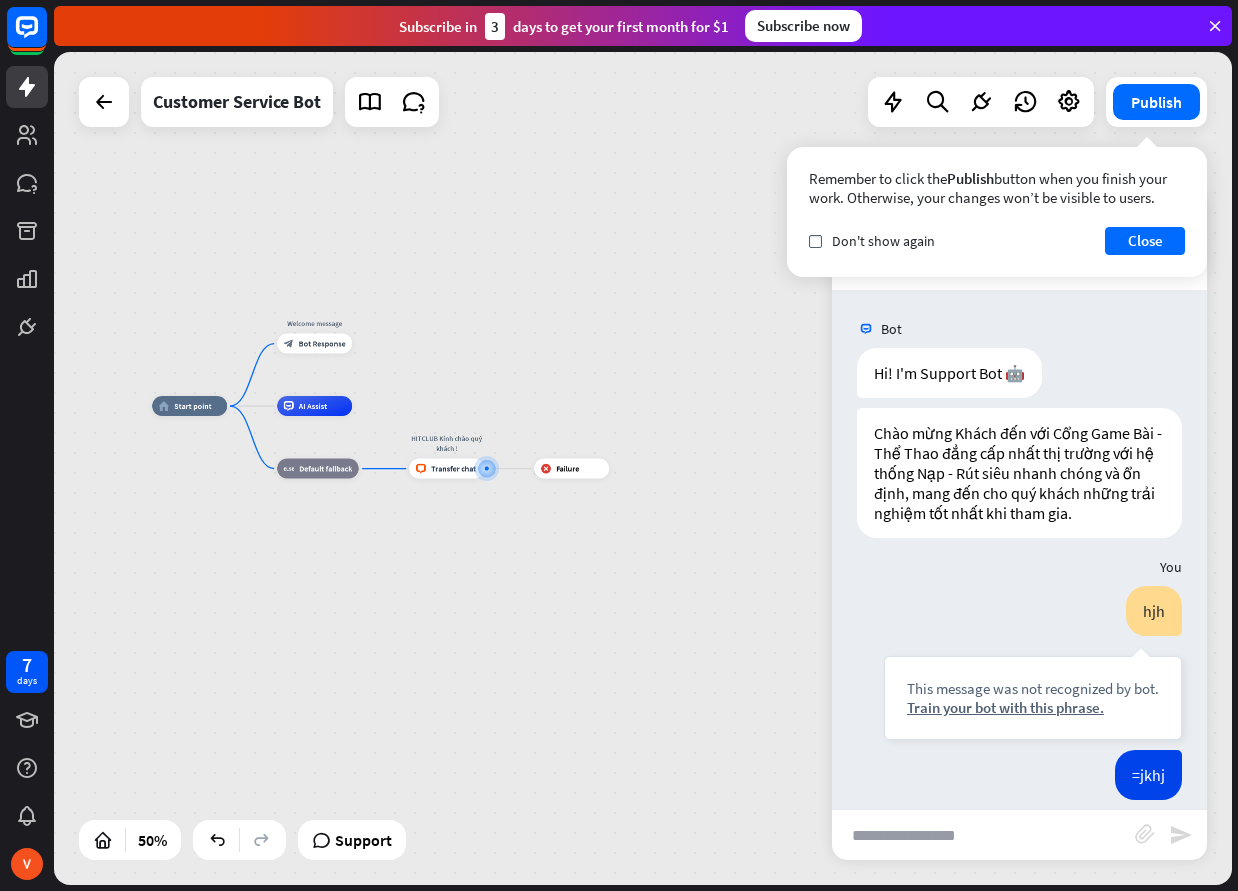 scroll, scrollTop: 125, scrollLeft: 0, axis: vertical 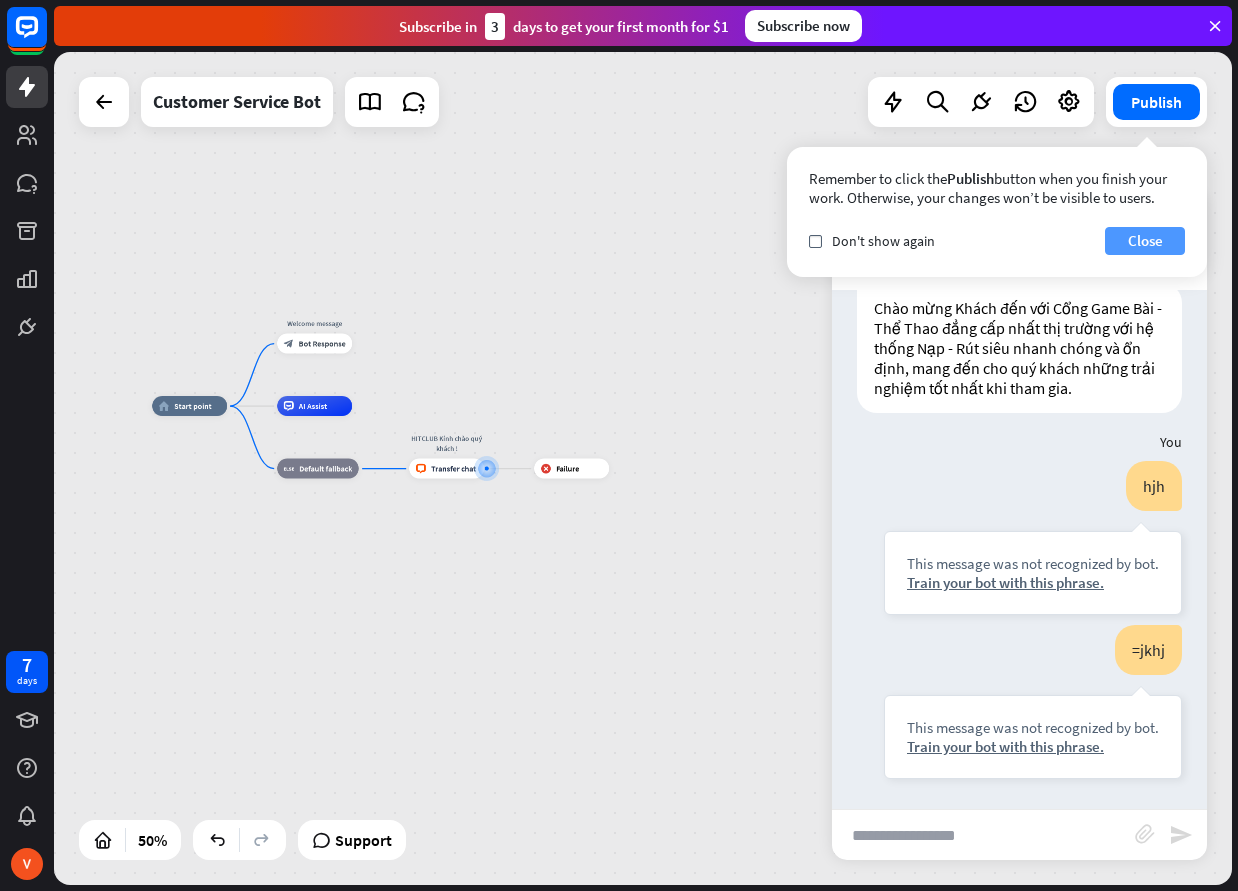 click on "Close" at bounding box center (1145, 241) 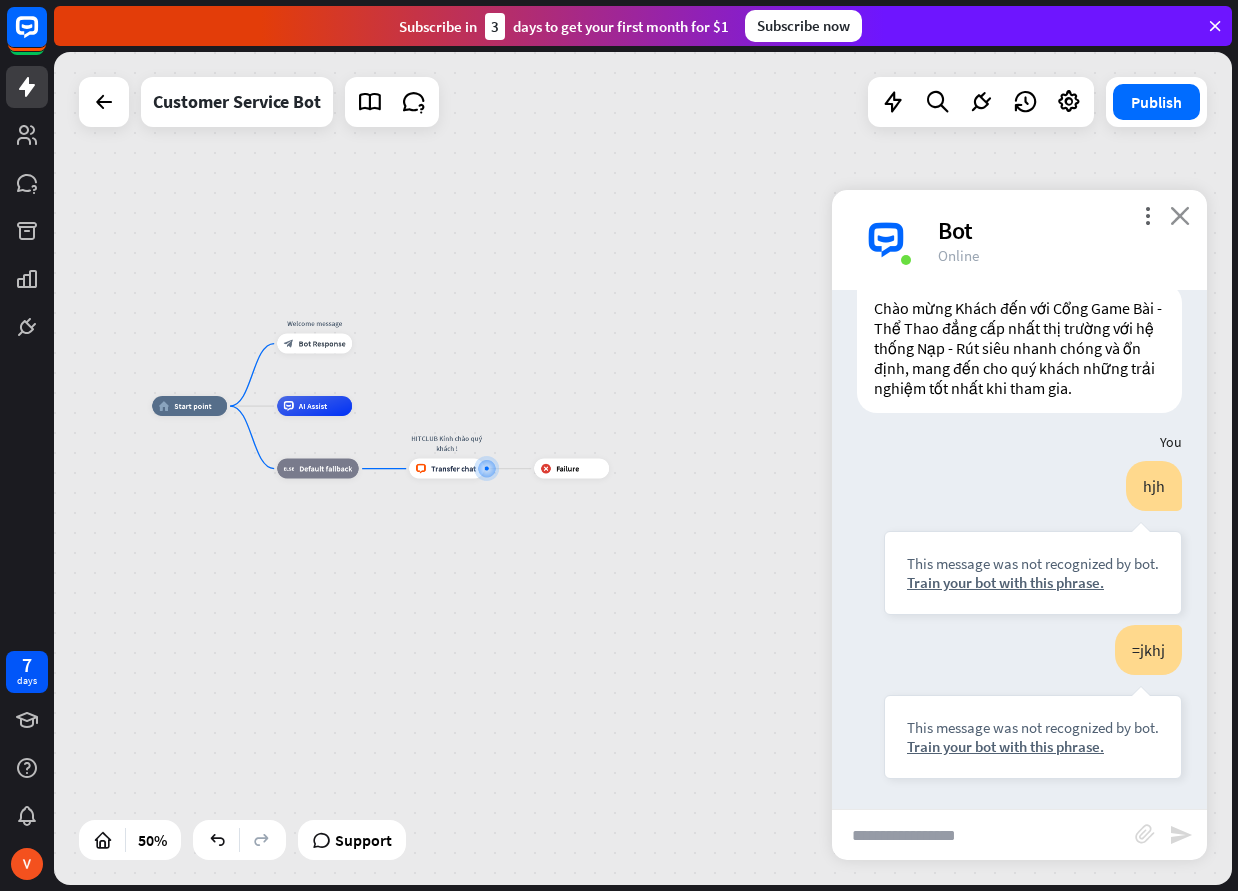 click on "close" at bounding box center [1180, 215] 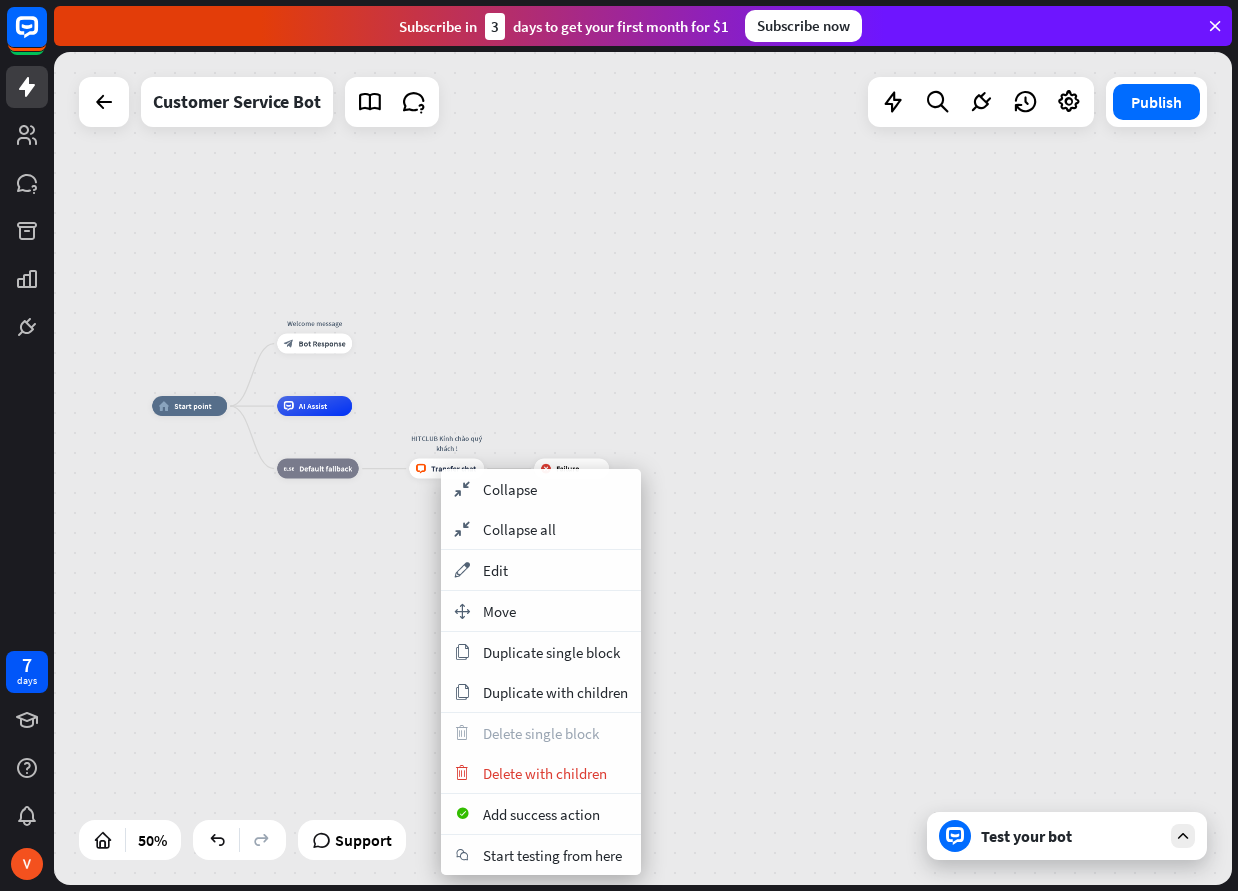 click on "home_2   Start point                 Welcome message   block_bot_response   Bot Response                     AI Assist                   block_fallback   Default fallback                 HITCLUB Kính chào quý khách !   block_livechat   Transfer chat                   block_failure   Failure" at bounding box center [446, 614] 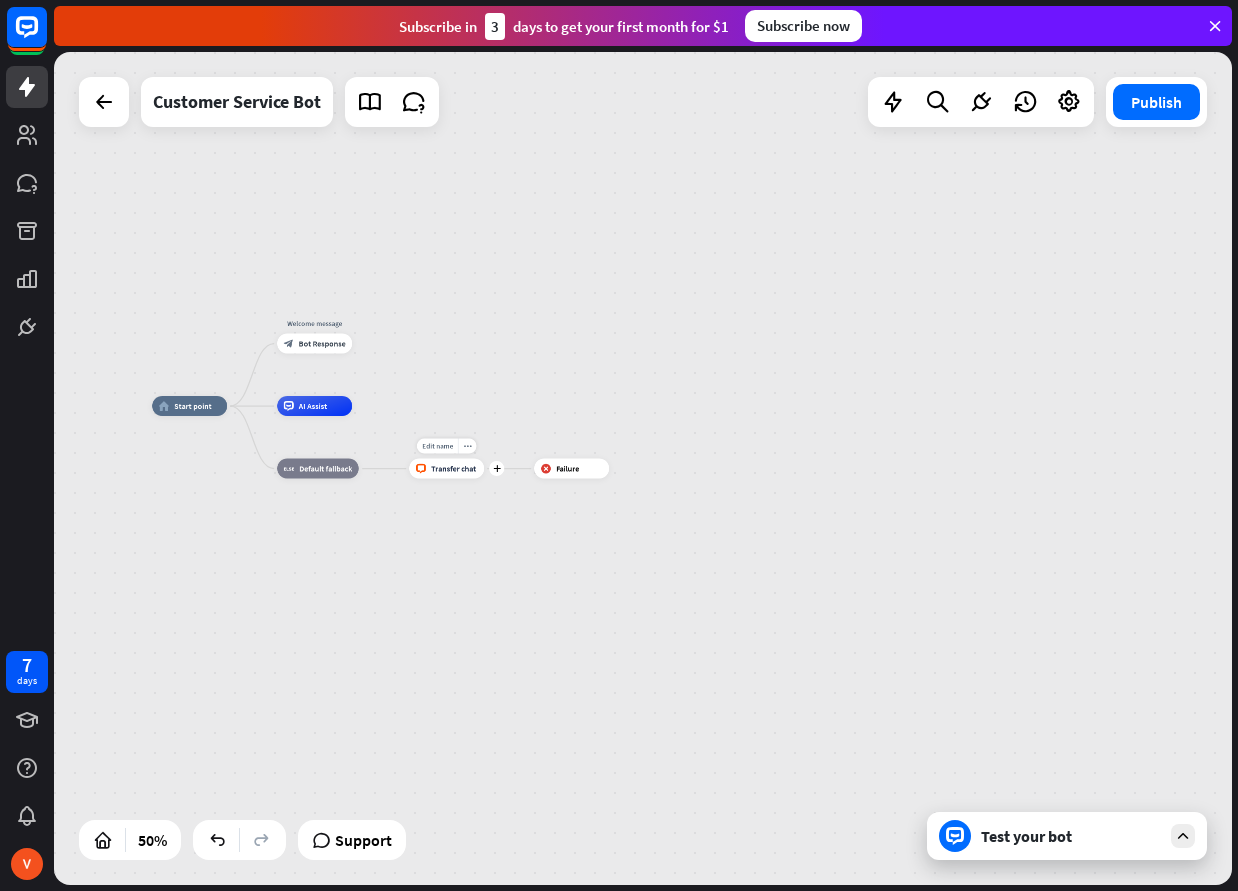 click on "Edit name   more_horiz         plus     block_livechat   Transfer chat" at bounding box center [446, 469] 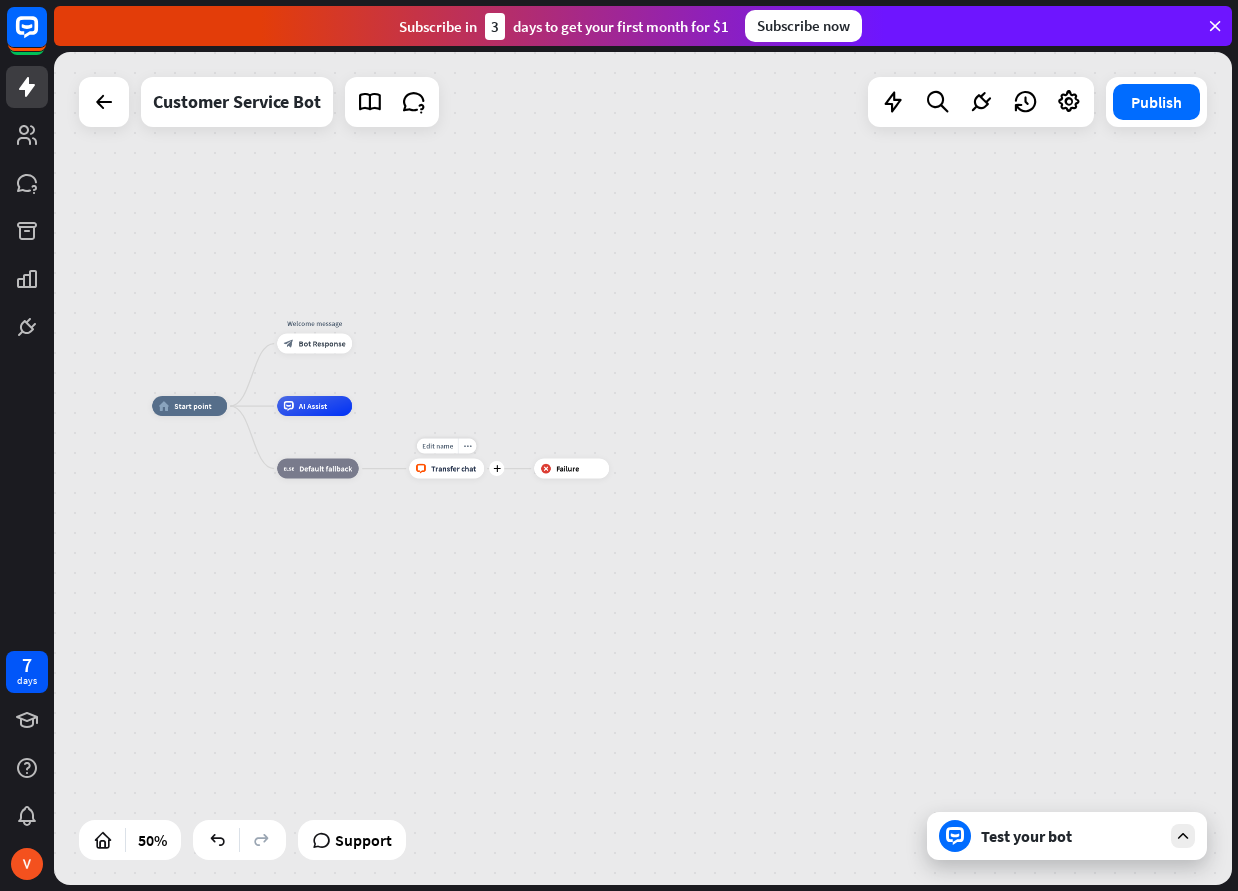 click on "Edit name   more_horiz         plus     block_livechat   Transfer chat" at bounding box center (446, 469) 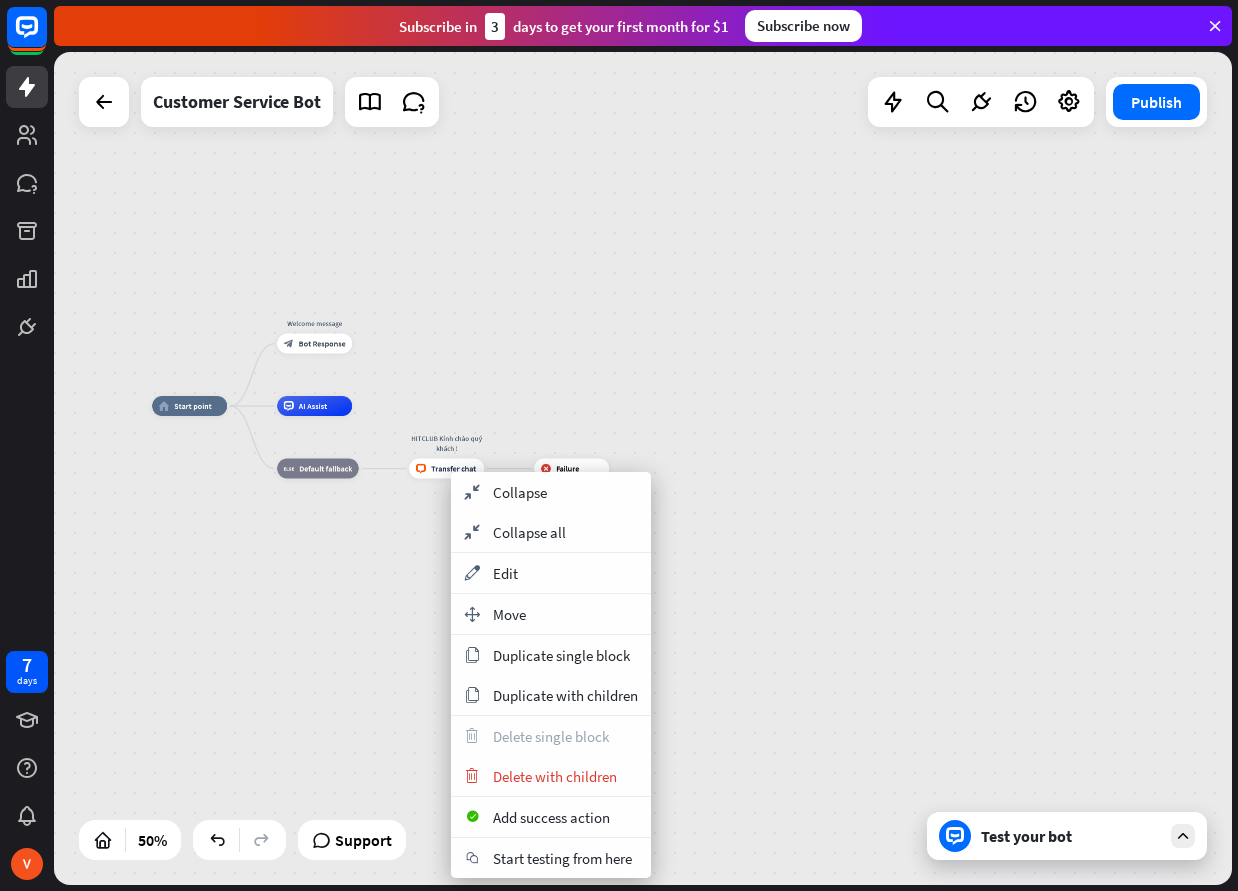 click on "home_2   Start point                 Welcome message   block_bot_response   Bot Response                     AI Assist                   block_fallback   Default fallback                 HITCLUB Kính chào quý khách !   block_livechat   Transfer chat                   block_failure   Failure" at bounding box center (446, 614) 